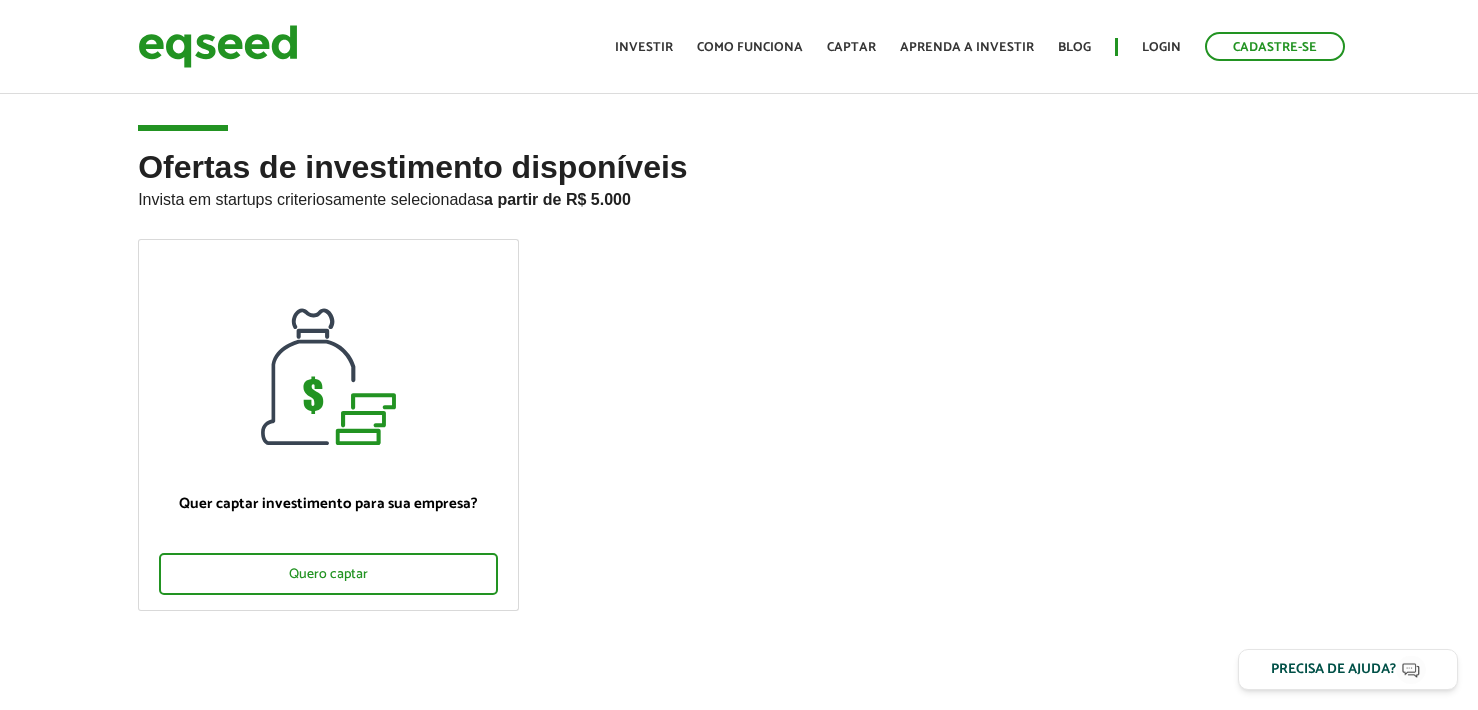 scroll, scrollTop: 0, scrollLeft: 0, axis: both 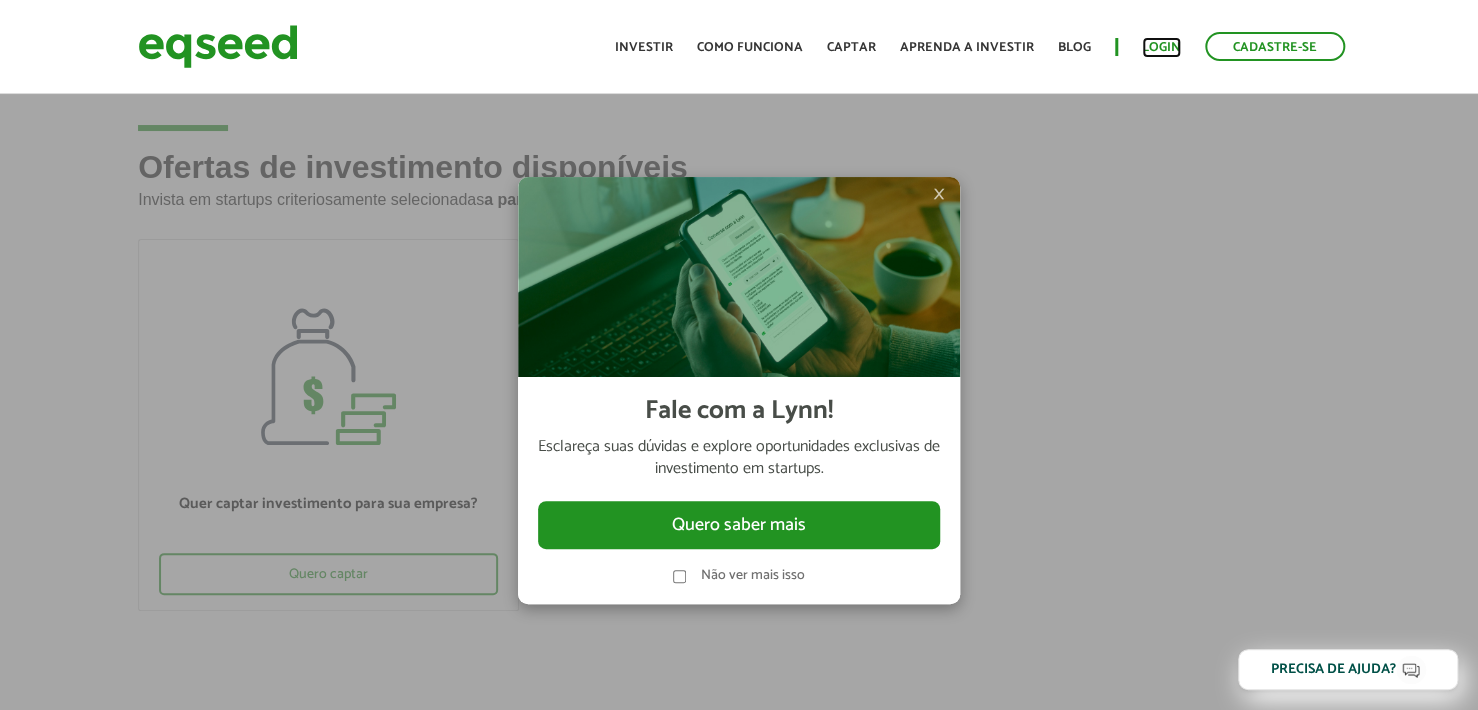 click on "Login" at bounding box center [1161, 47] 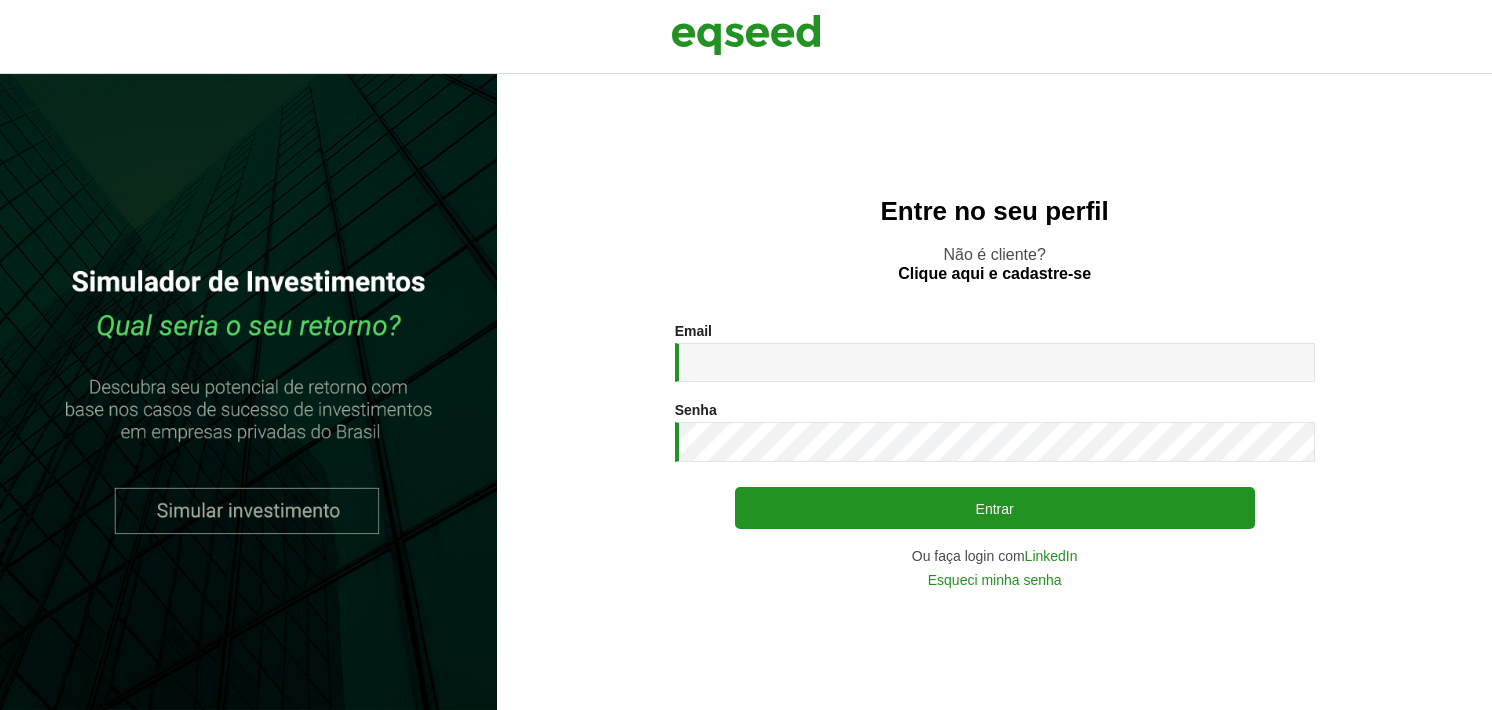 scroll, scrollTop: 0, scrollLeft: 0, axis: both 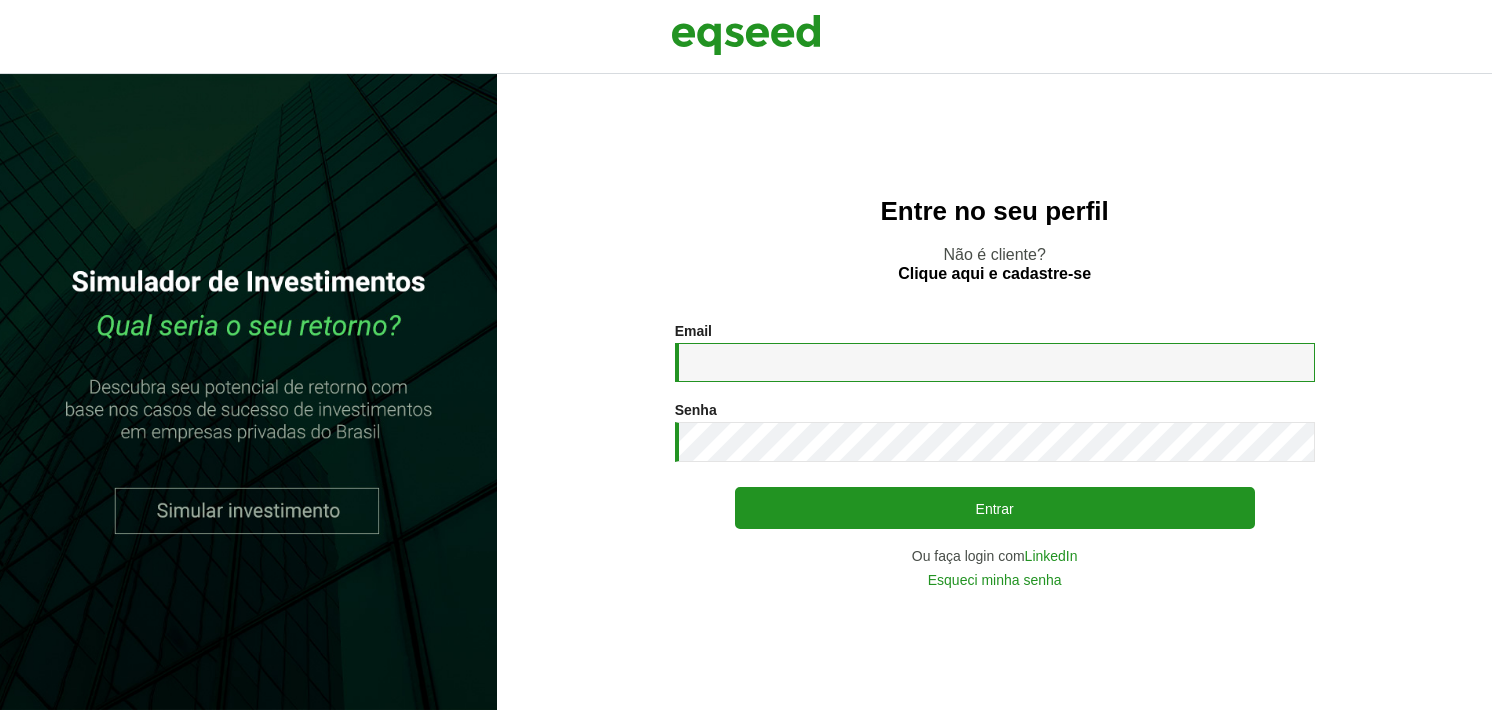 click on "Email  *" at bounding box center [995, 362] 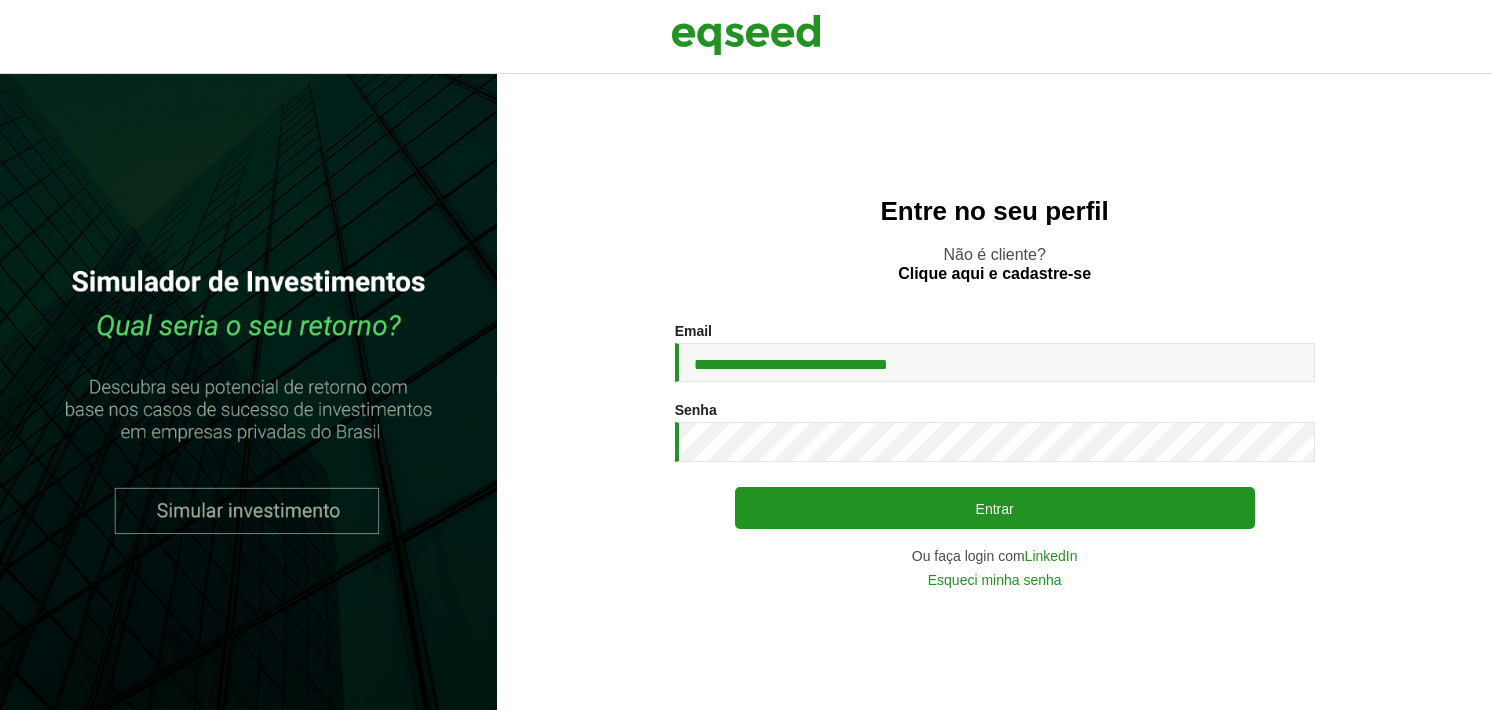 click on "**********" at bounding box center (995, 455) 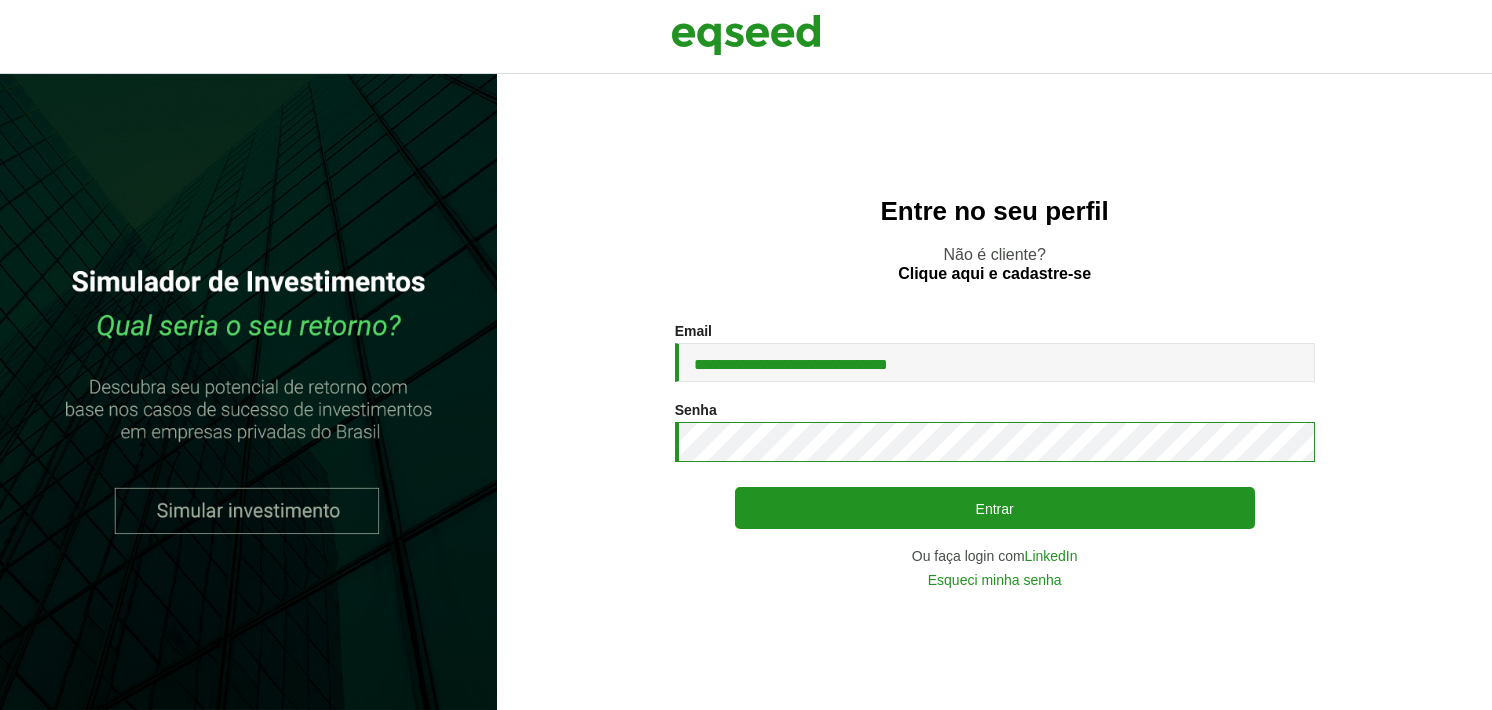 click on "Entrar" at bounding box center [995, 508] 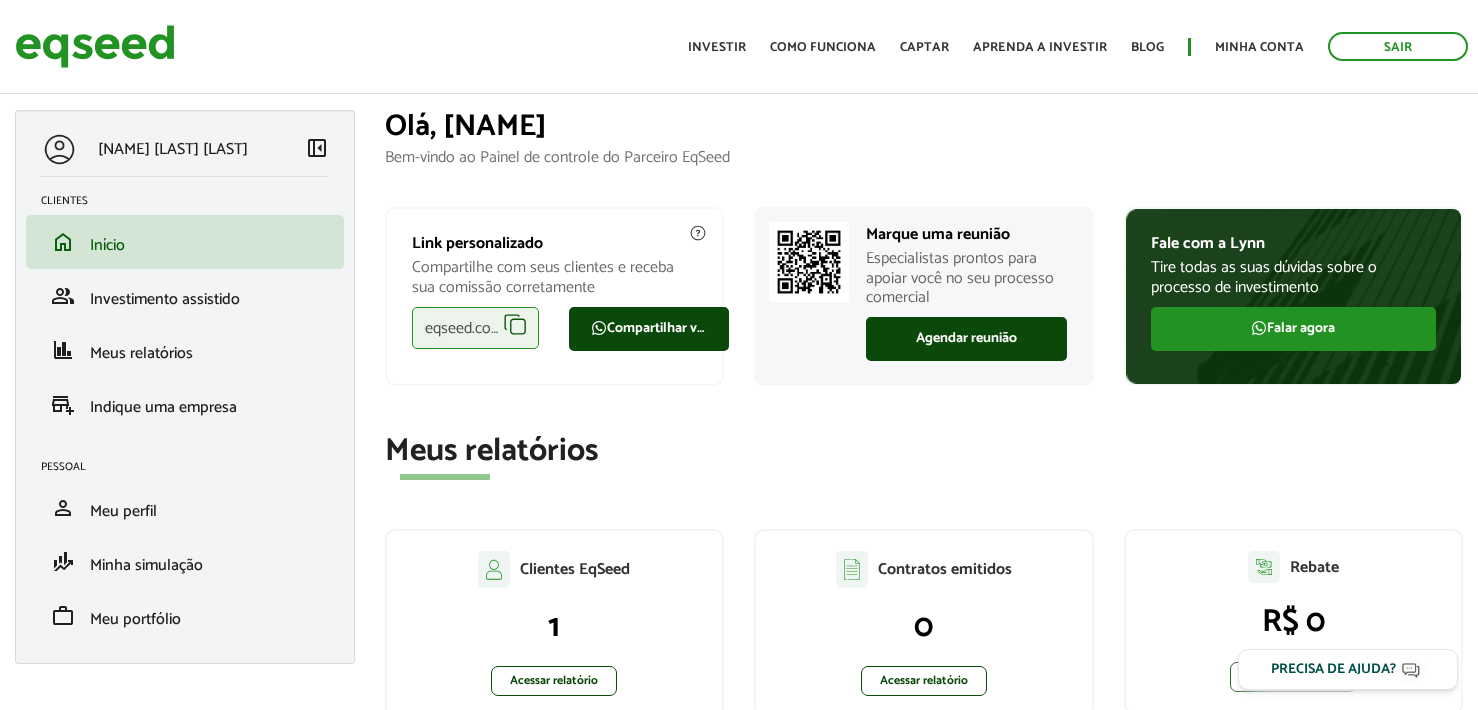 scroll, scrollTop: 0, scrollLeft: 0, axis: both 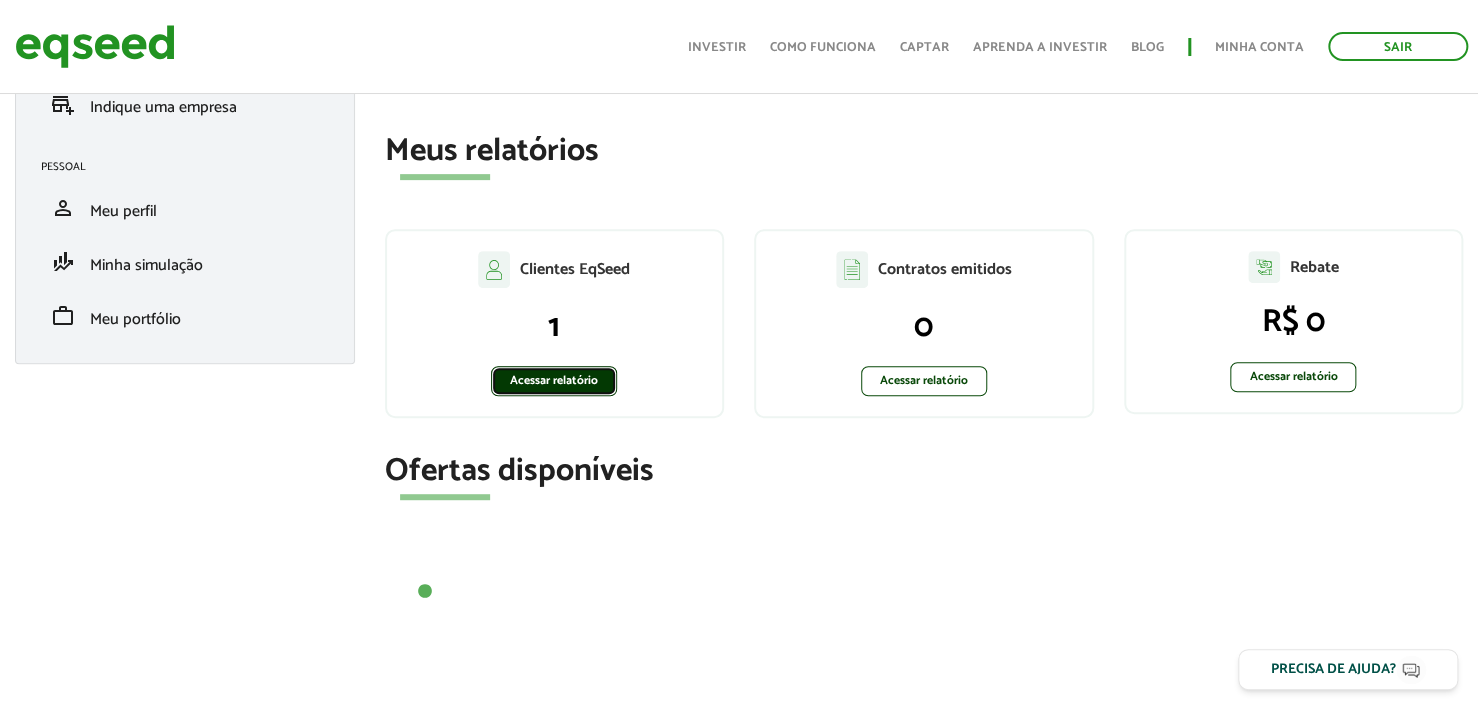 click on "Acessar relatório" at bounding box center (554, 381) 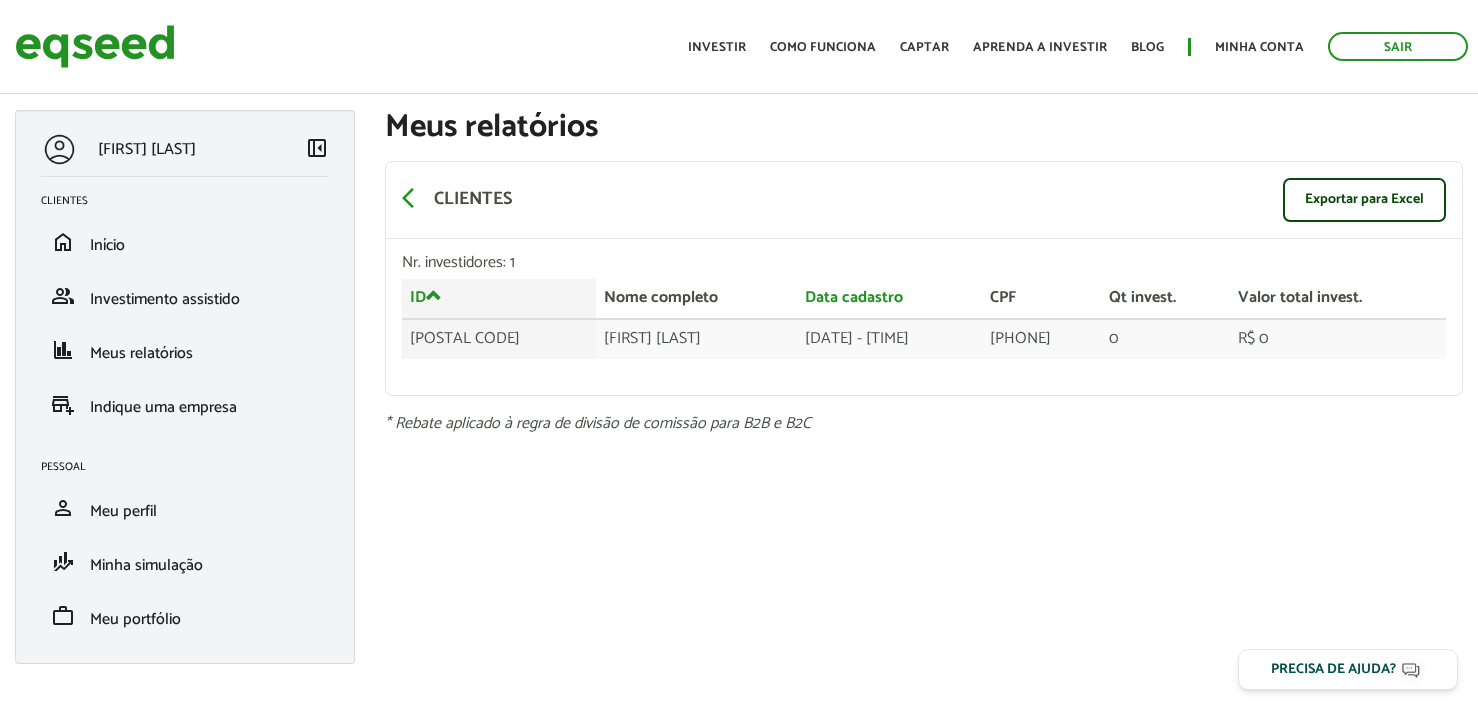 scroll, scrollTop: 0, scrollLeft: 0, axis: both 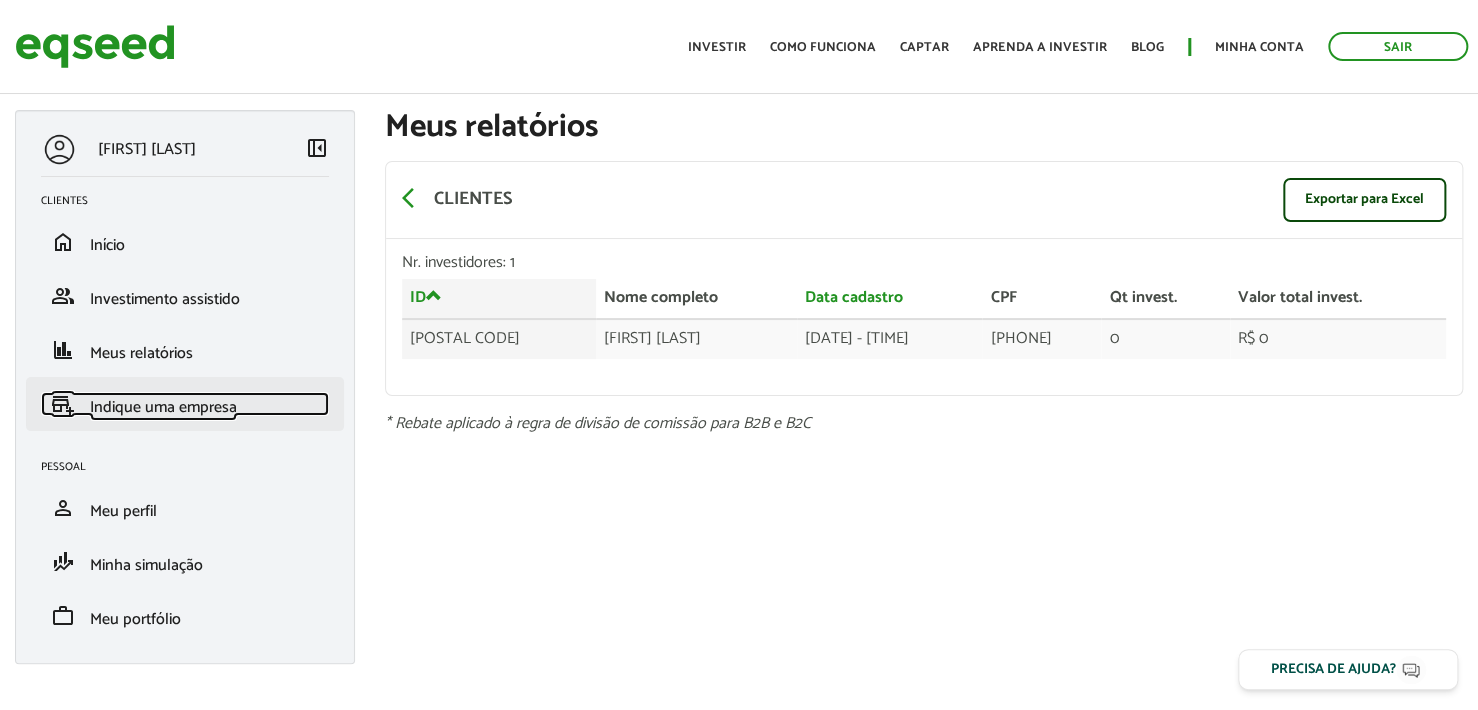 click on "Indique uma empresa" at bounding box center (163, 407) 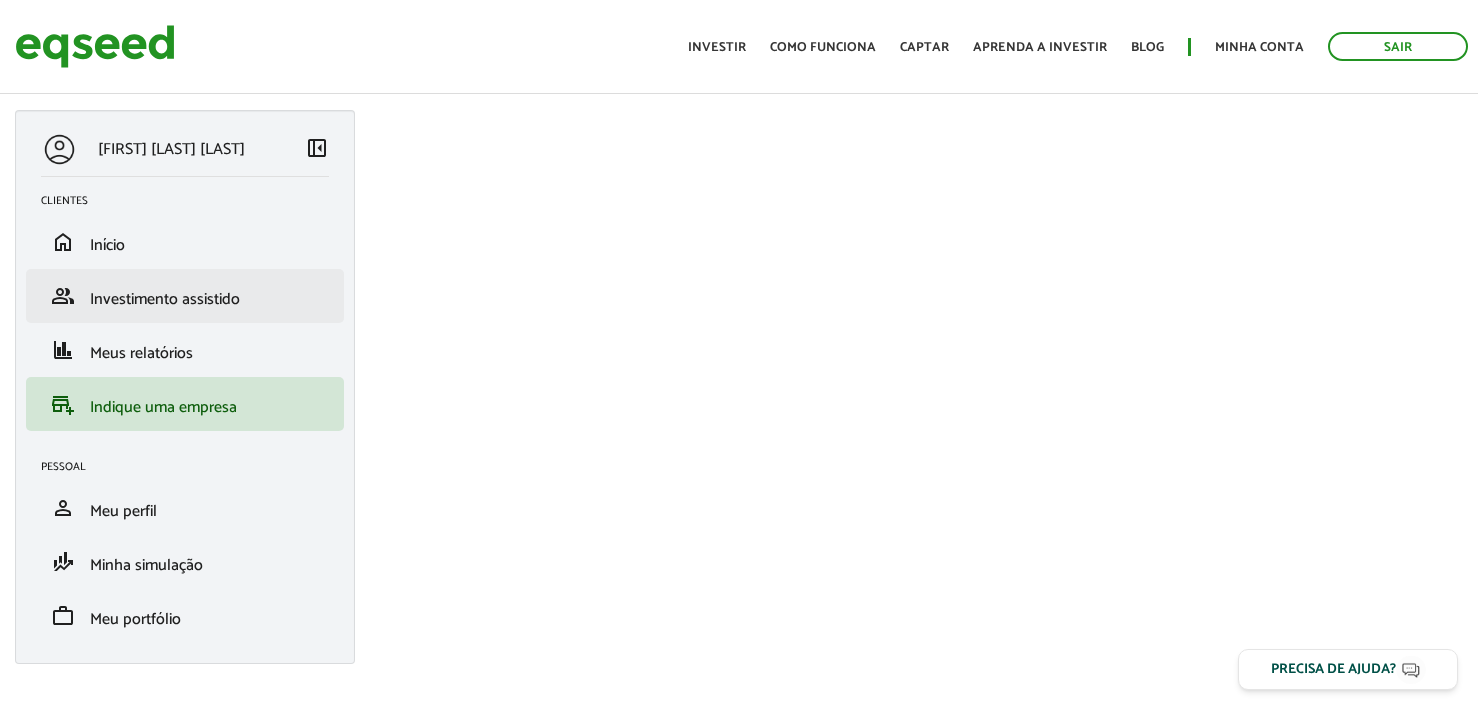 scroll, scrollTop: 0, scrollLeft: 0, axis: both 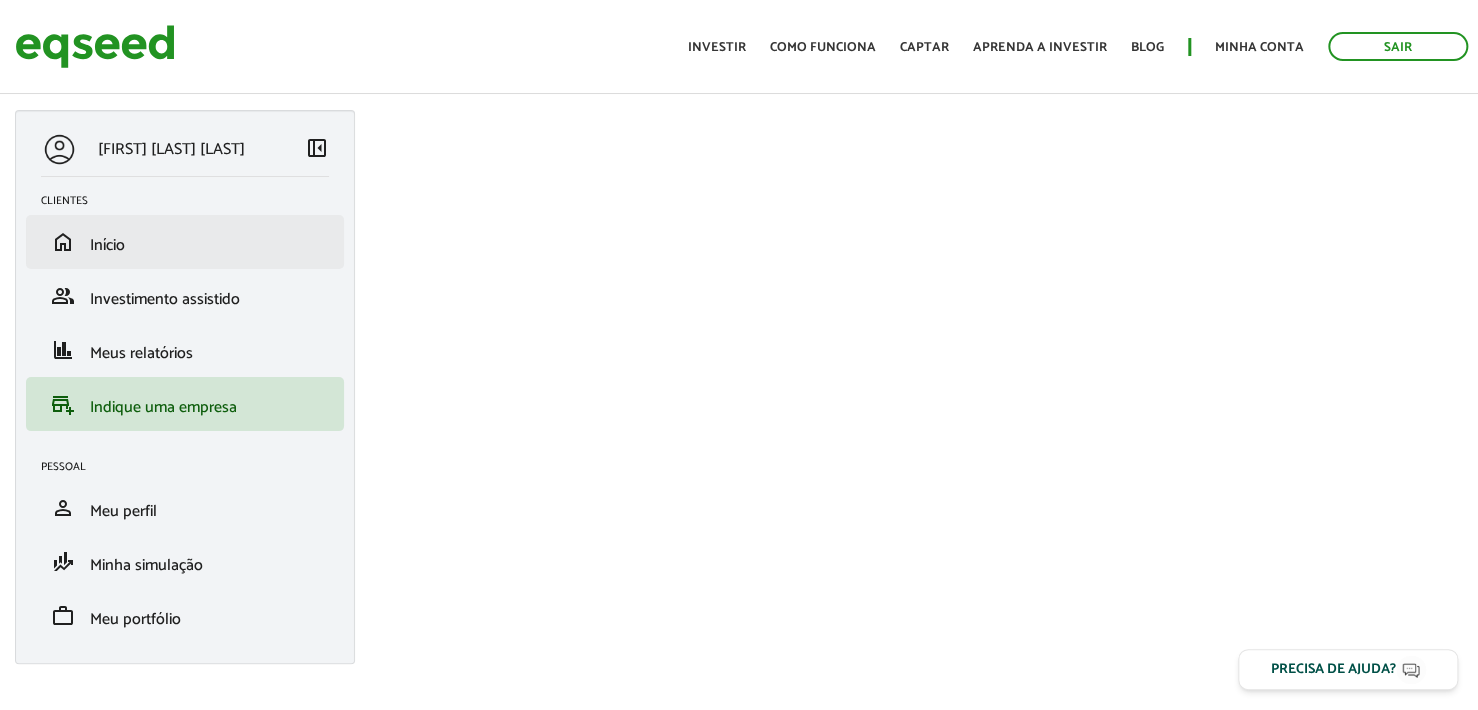 click on "home Início" at bounding box center (185, 242) 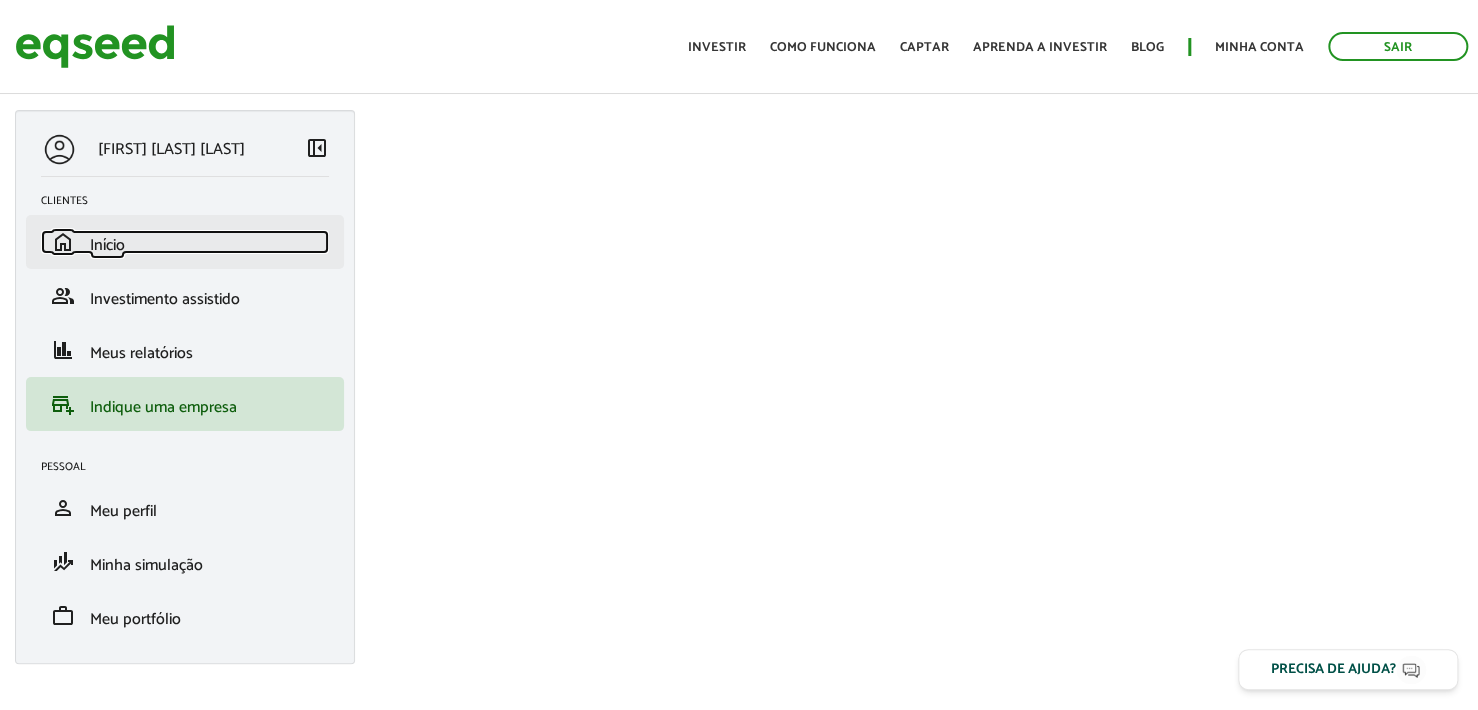 click on "home Início" at bounding box center [185, 242] 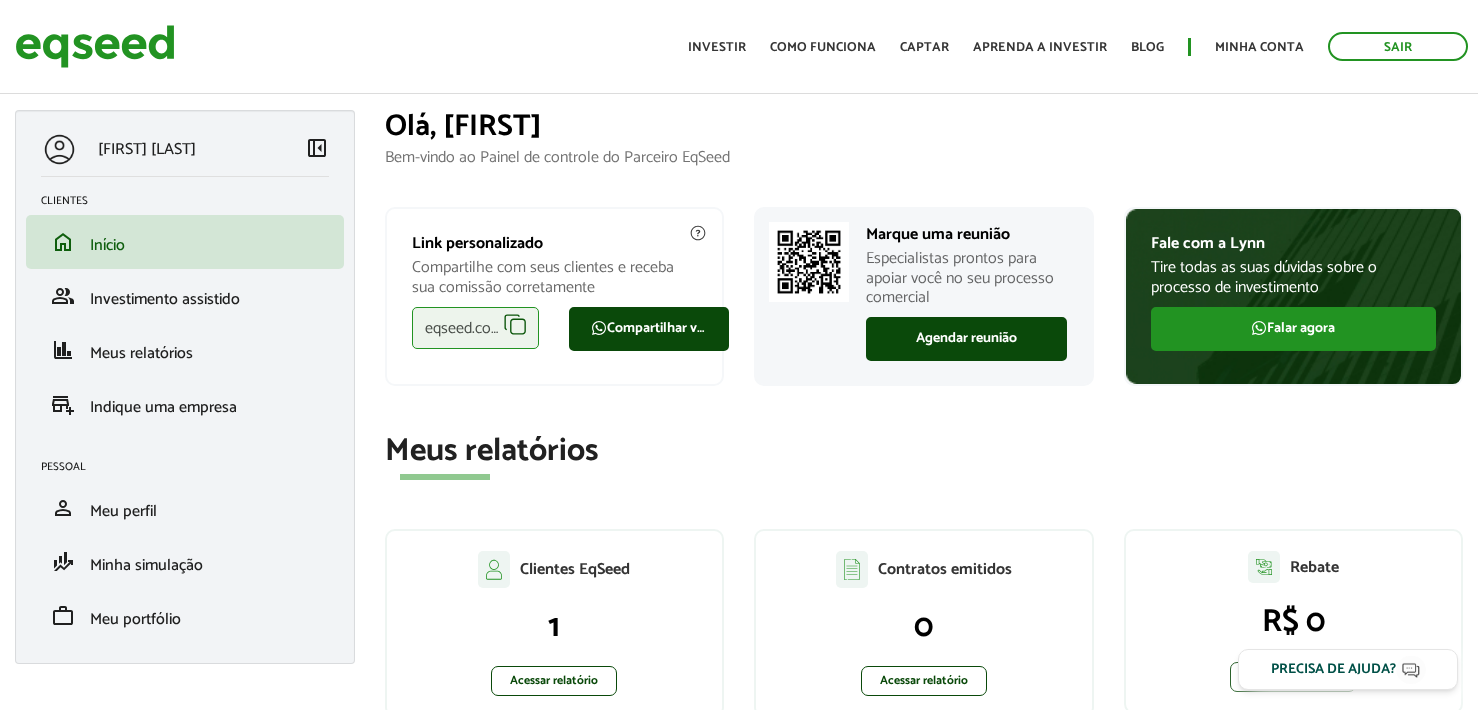 scroll, scrollTop: 0, scrollLeft: 0, axis: both 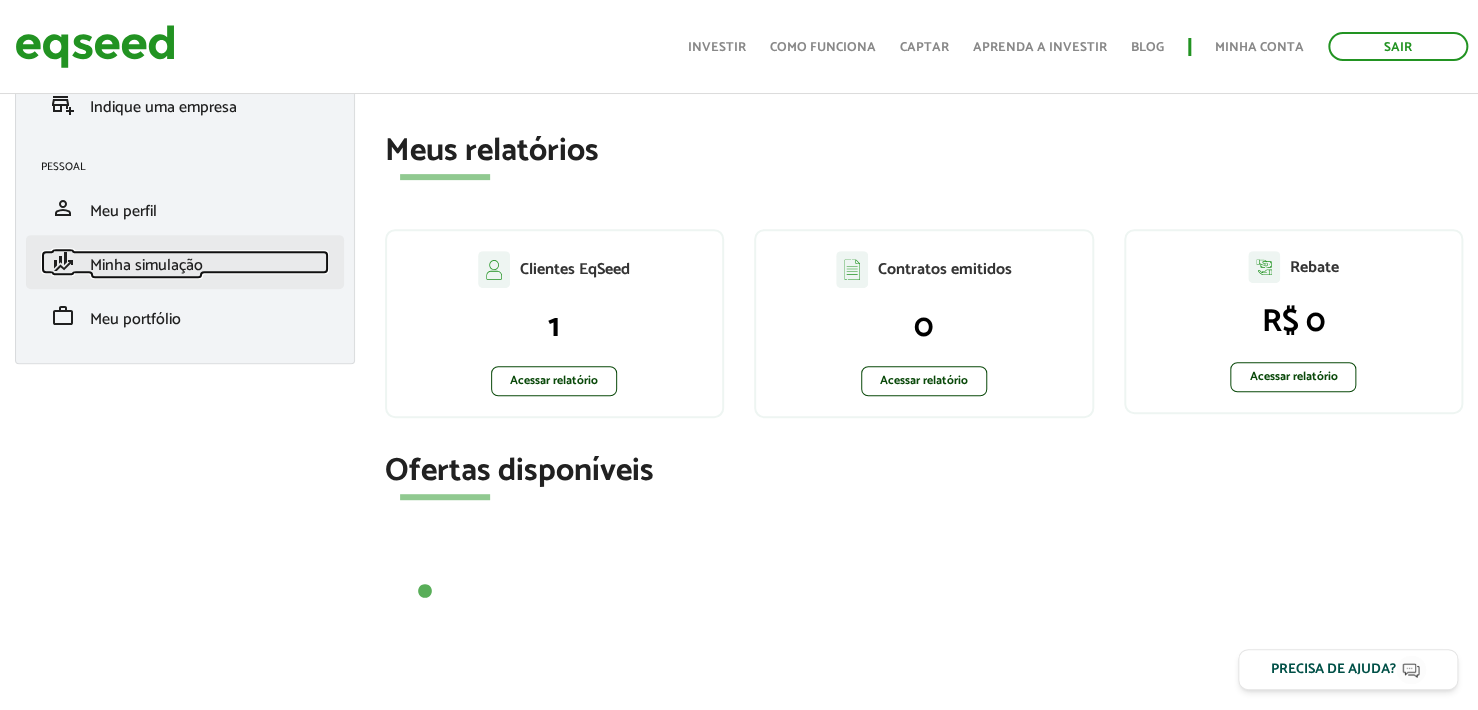 click on "Minha simulação" at bounding box center [146, 265] 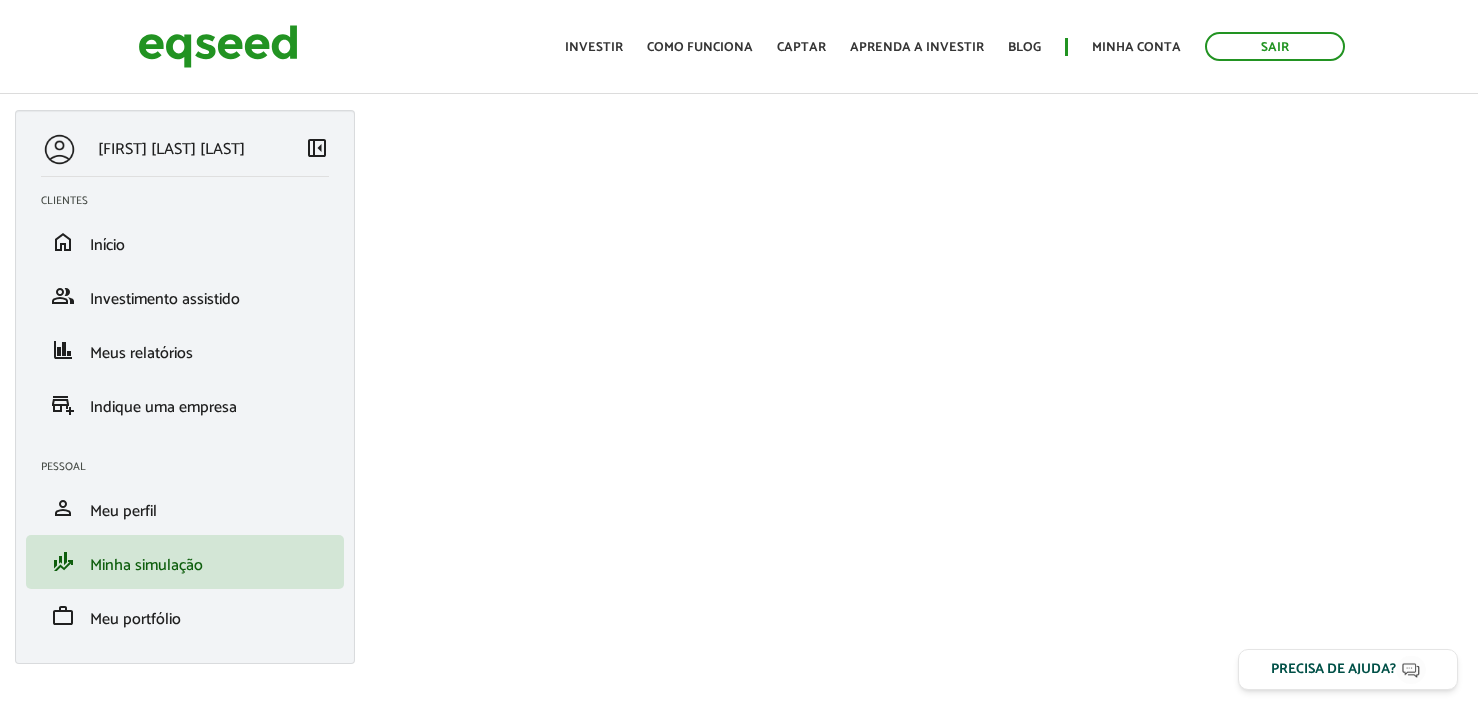 scroll, scrollTop: 0, scrollLeft: 0, axis: both 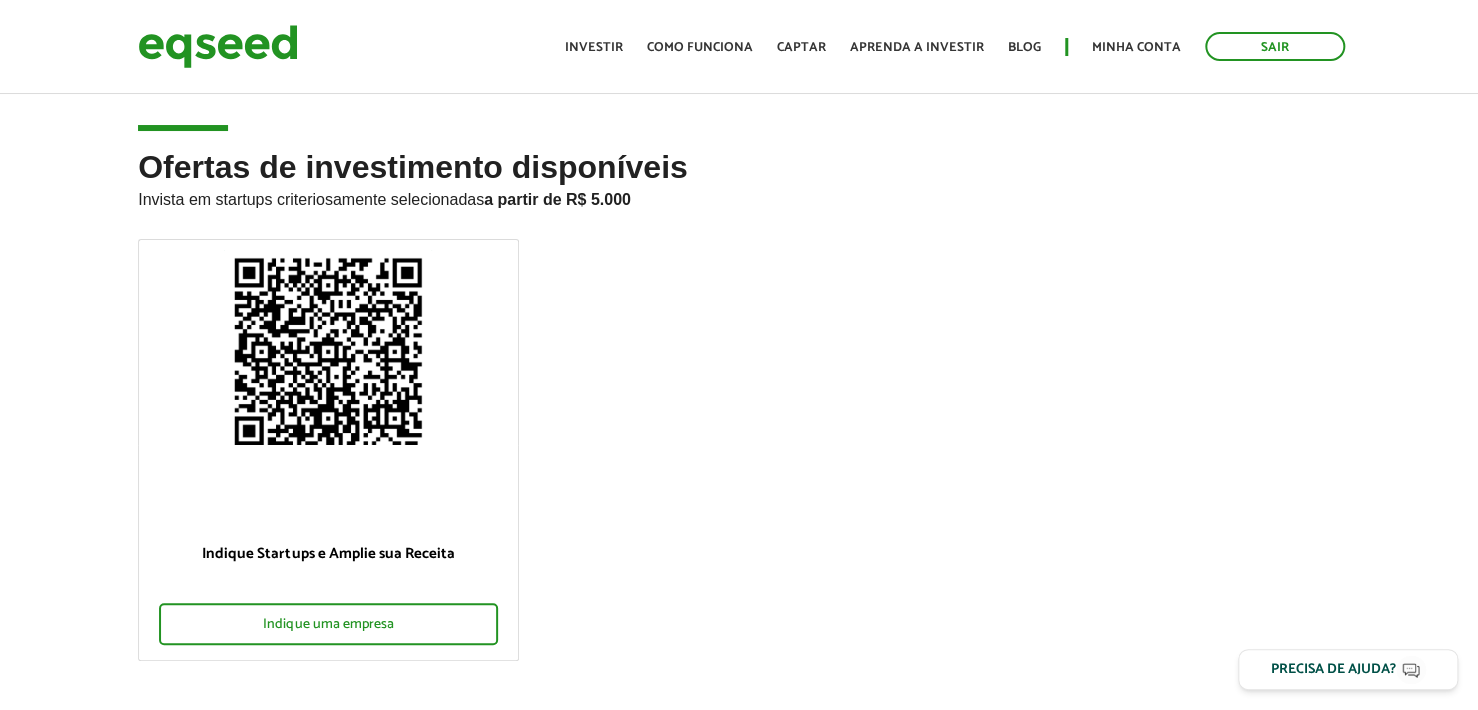 click on "Indique Startups e Amplie sua Receita
Indique uma empresa" at bounding box center (739, 467) 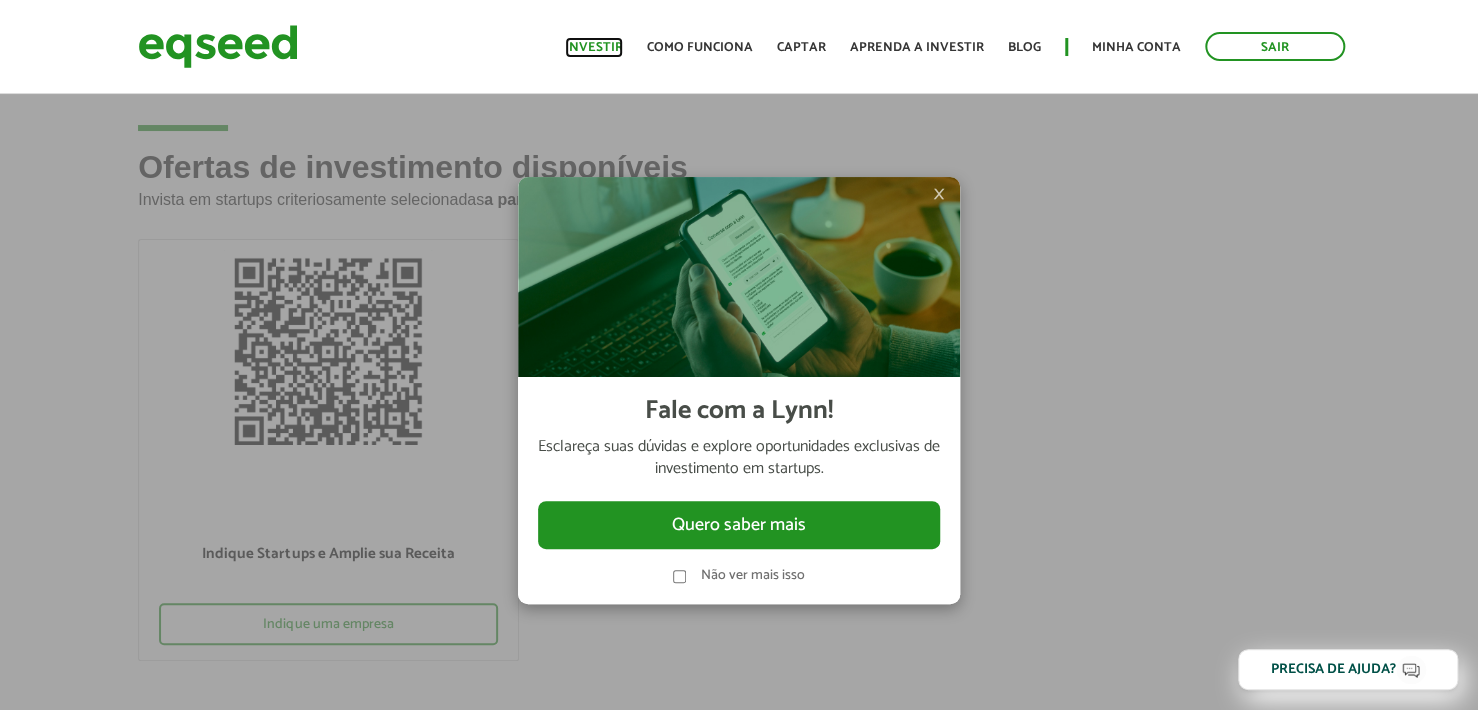 click on "Investir" at bounding box center (594, 47) 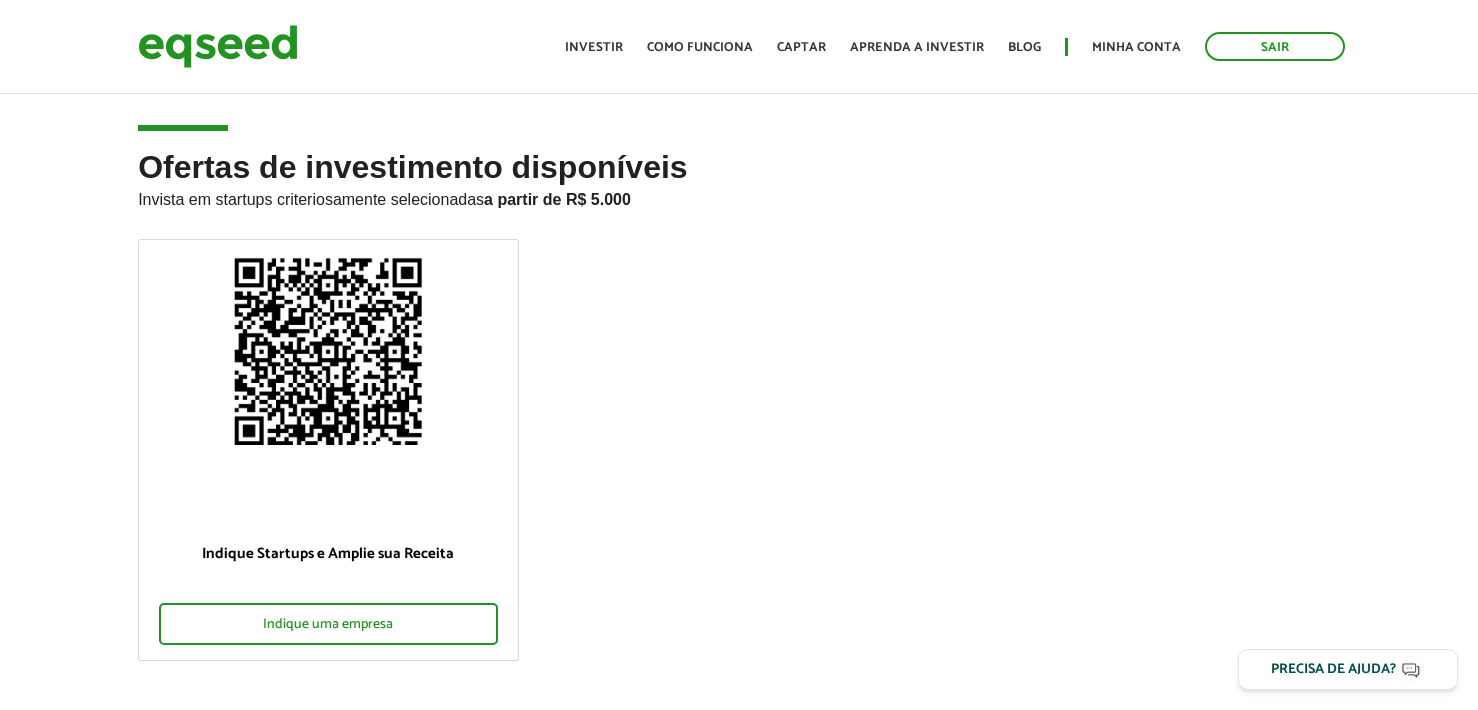 scroll, scrollTop: 0, scrollLeft: 0, axis: both 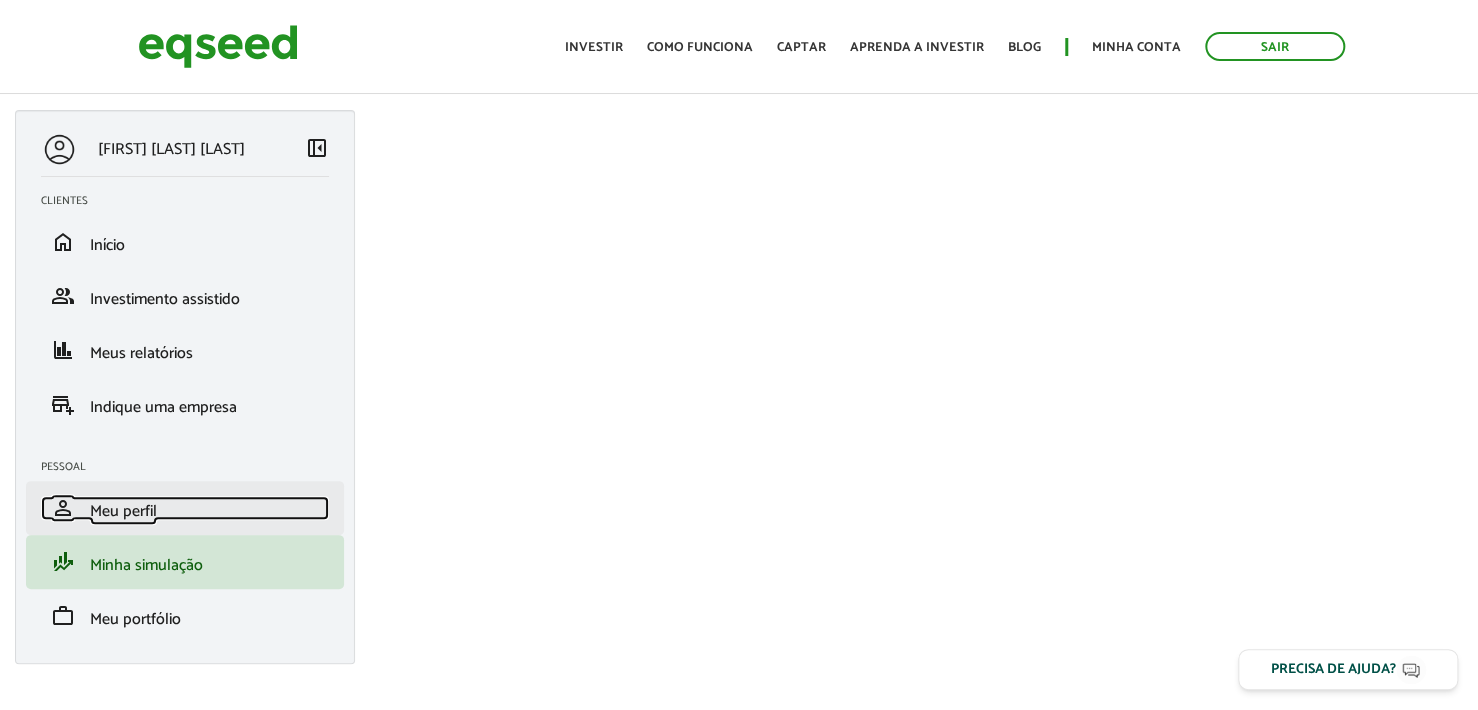 click on "person Meu perfil" at bounding box center [185, 508] 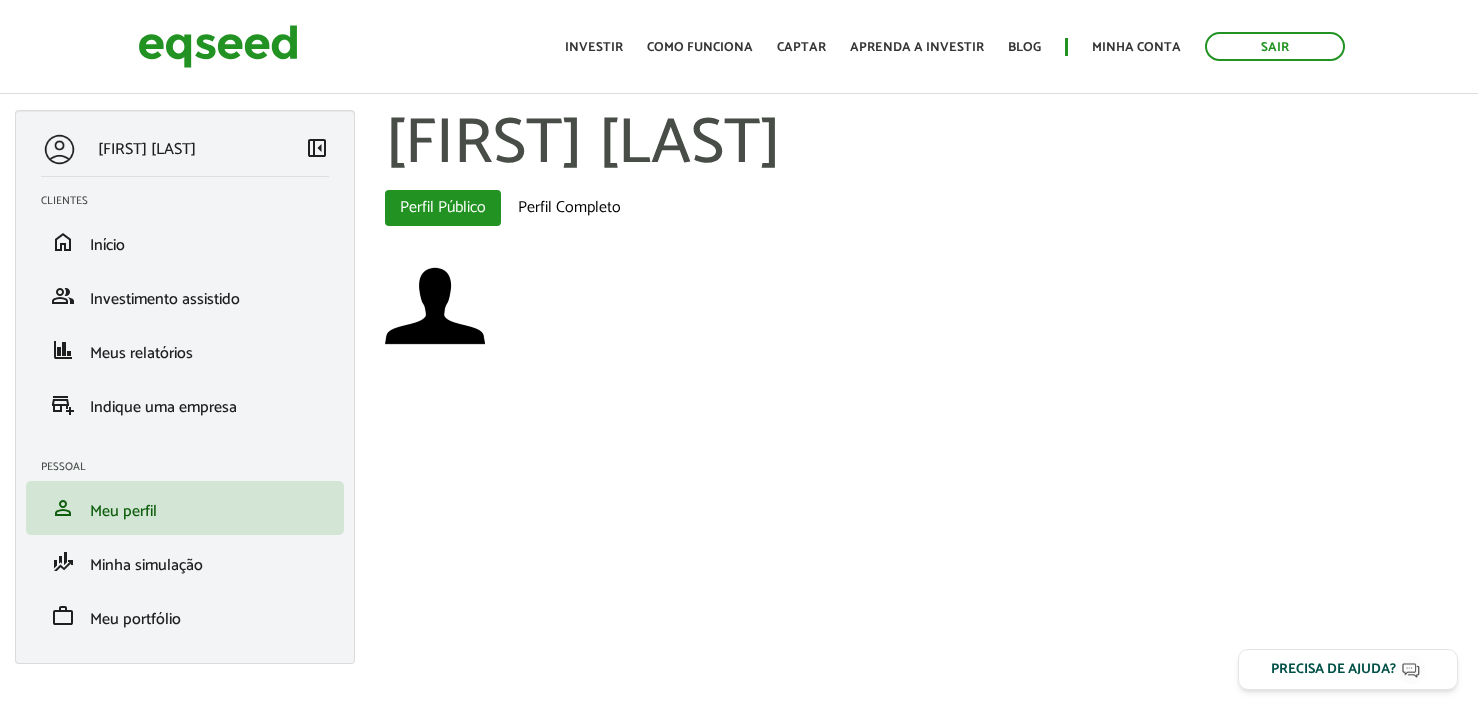 scroll, scrollTop: 0, scrollLeft: 0, axis: both 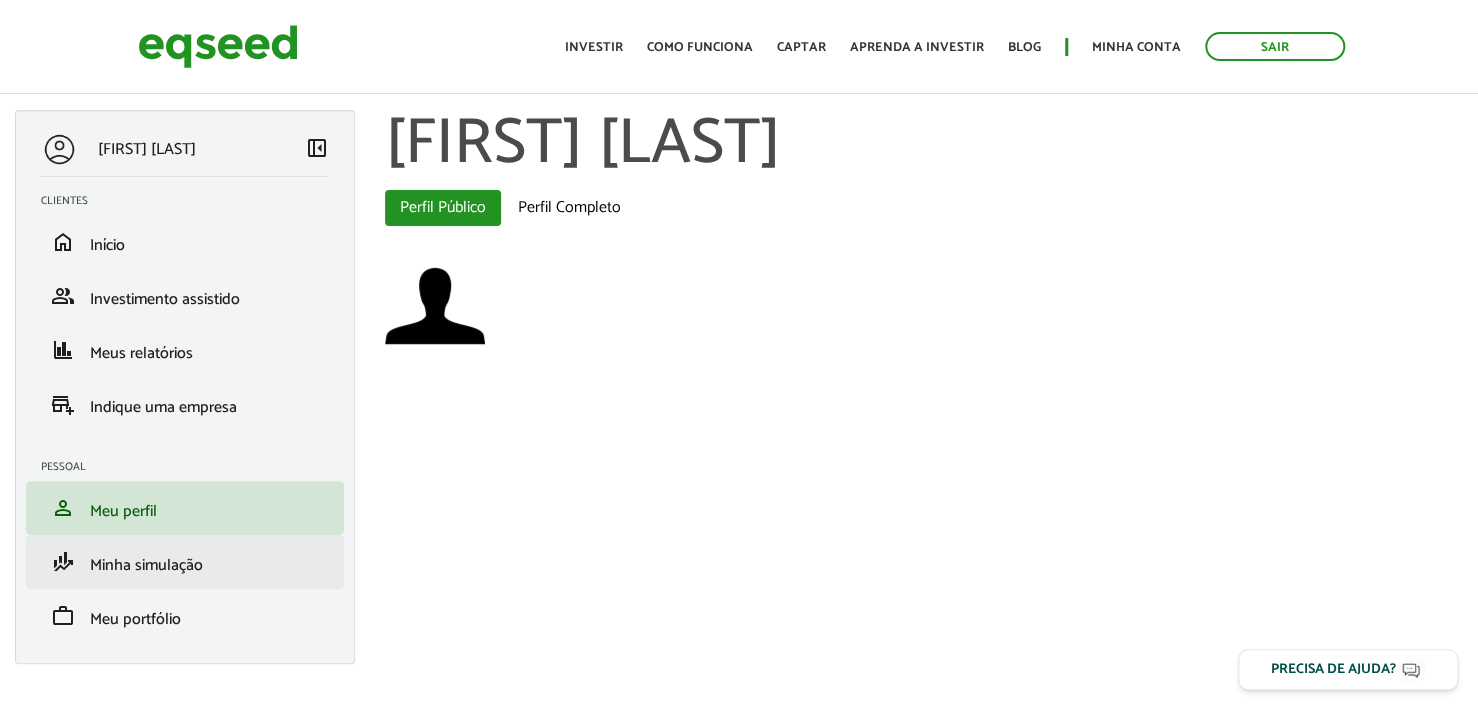 click on "finance_mode Minha simulação" at bounding box center (185, 562) 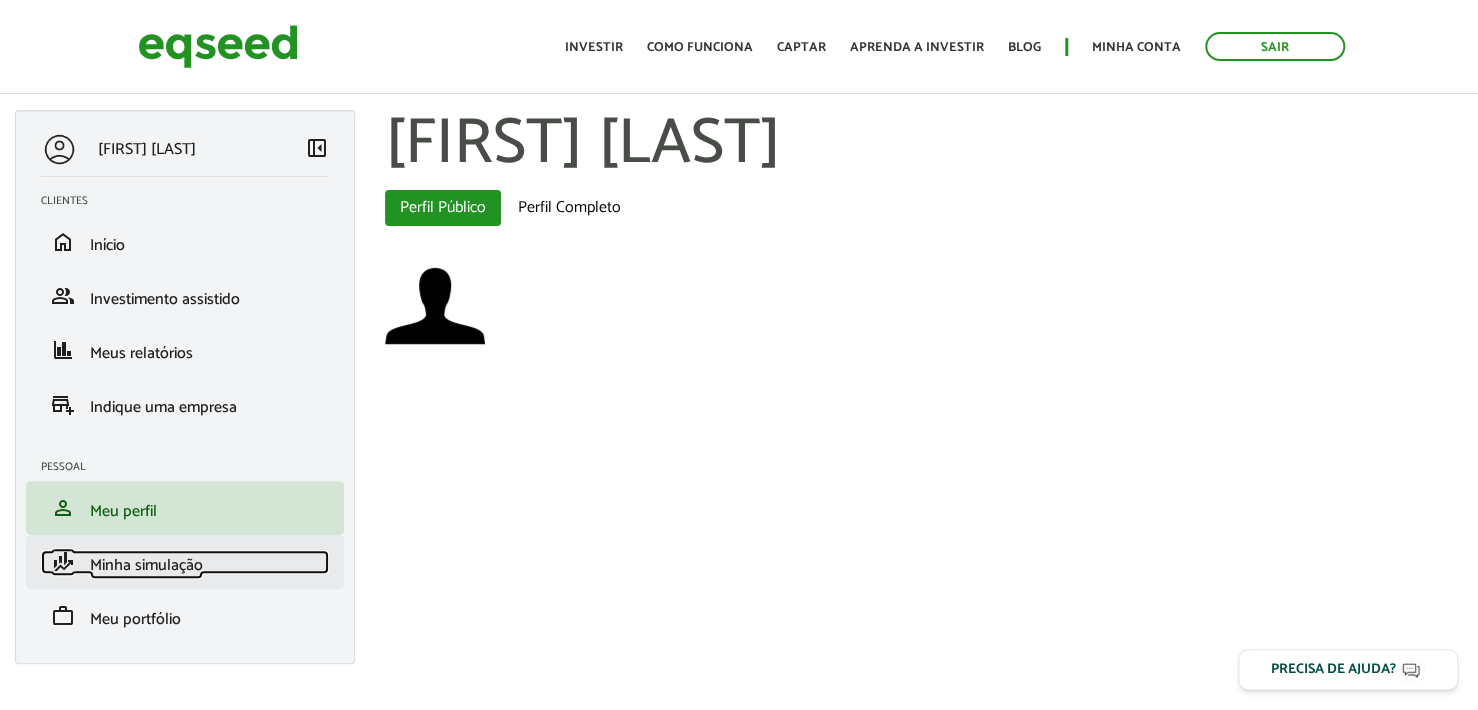 click on "Minha simulação" at bounding box center (146, 565) 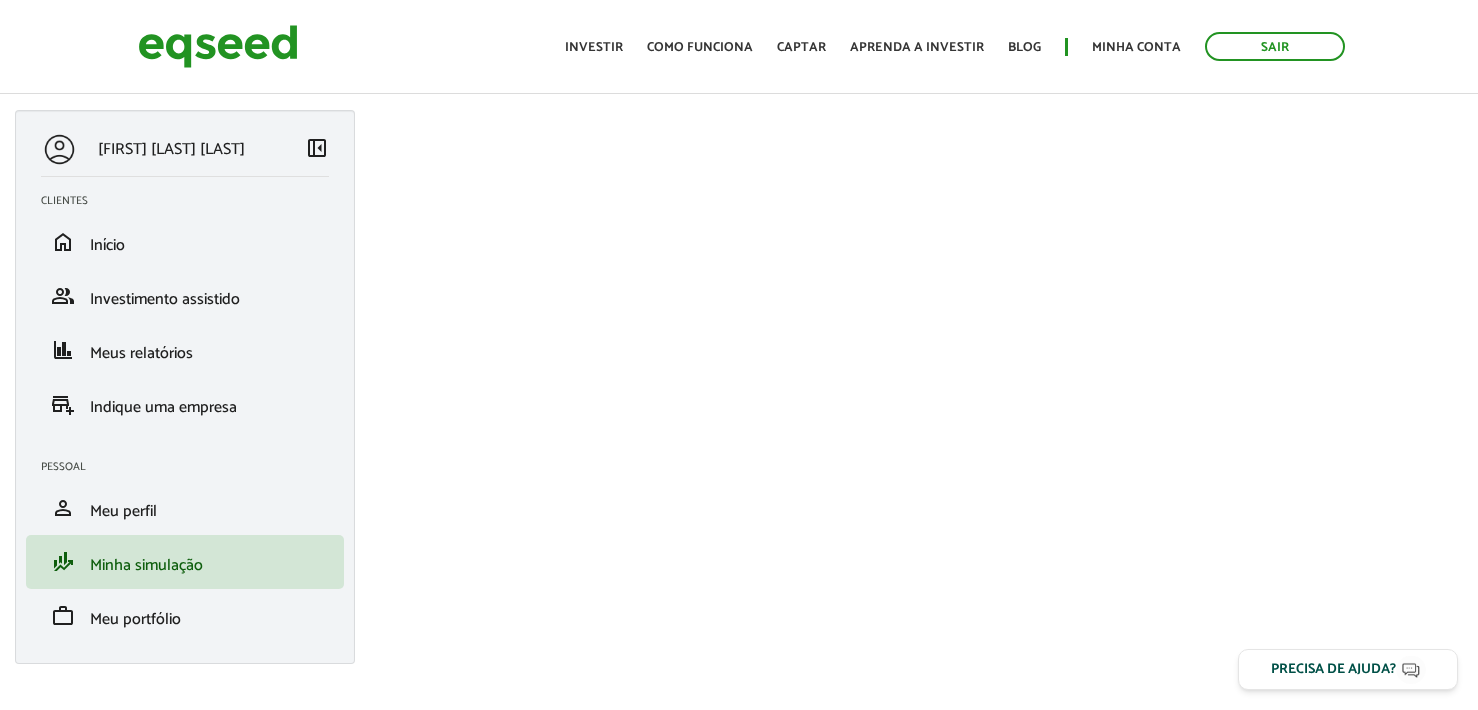 scroll, scrollTop: 0, scrollLeft: 0, axis: both 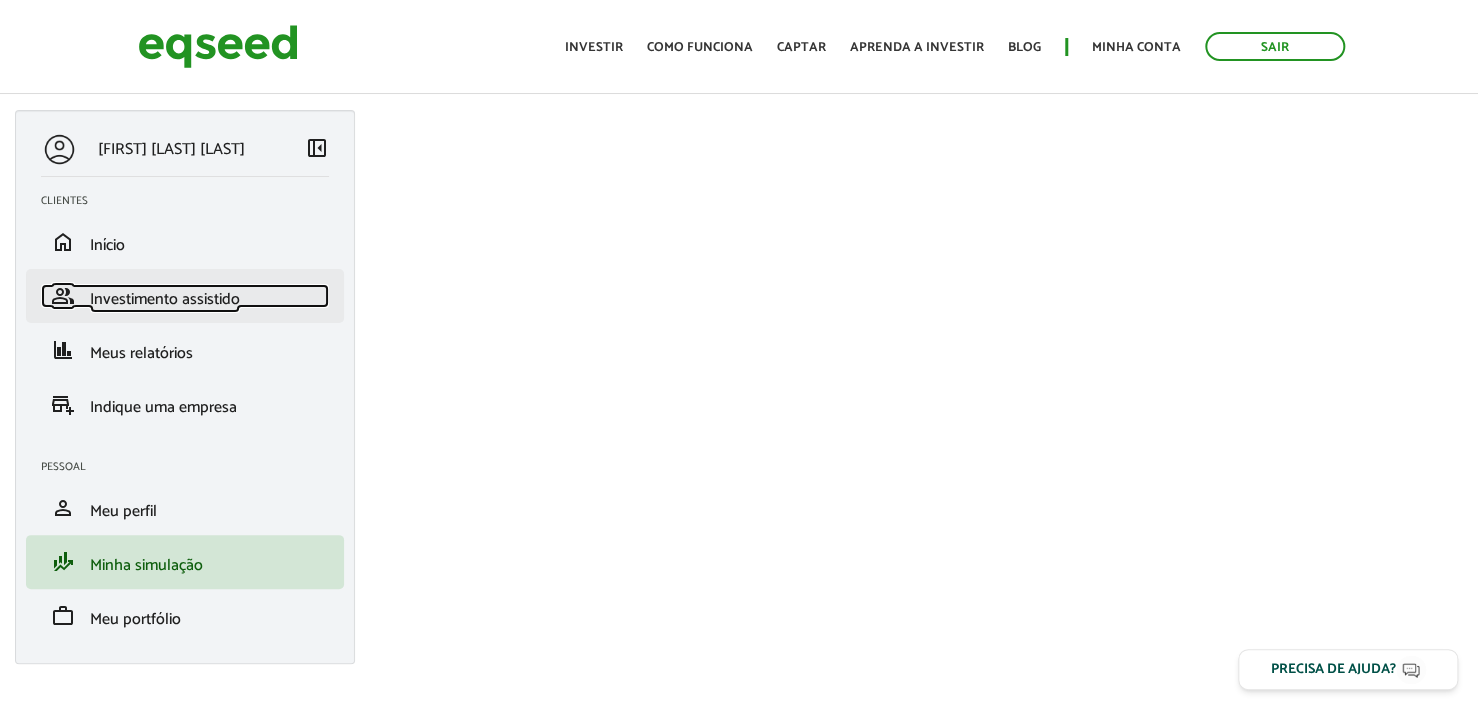 click on "Investimento assistido" at bounding box center (165, 299) 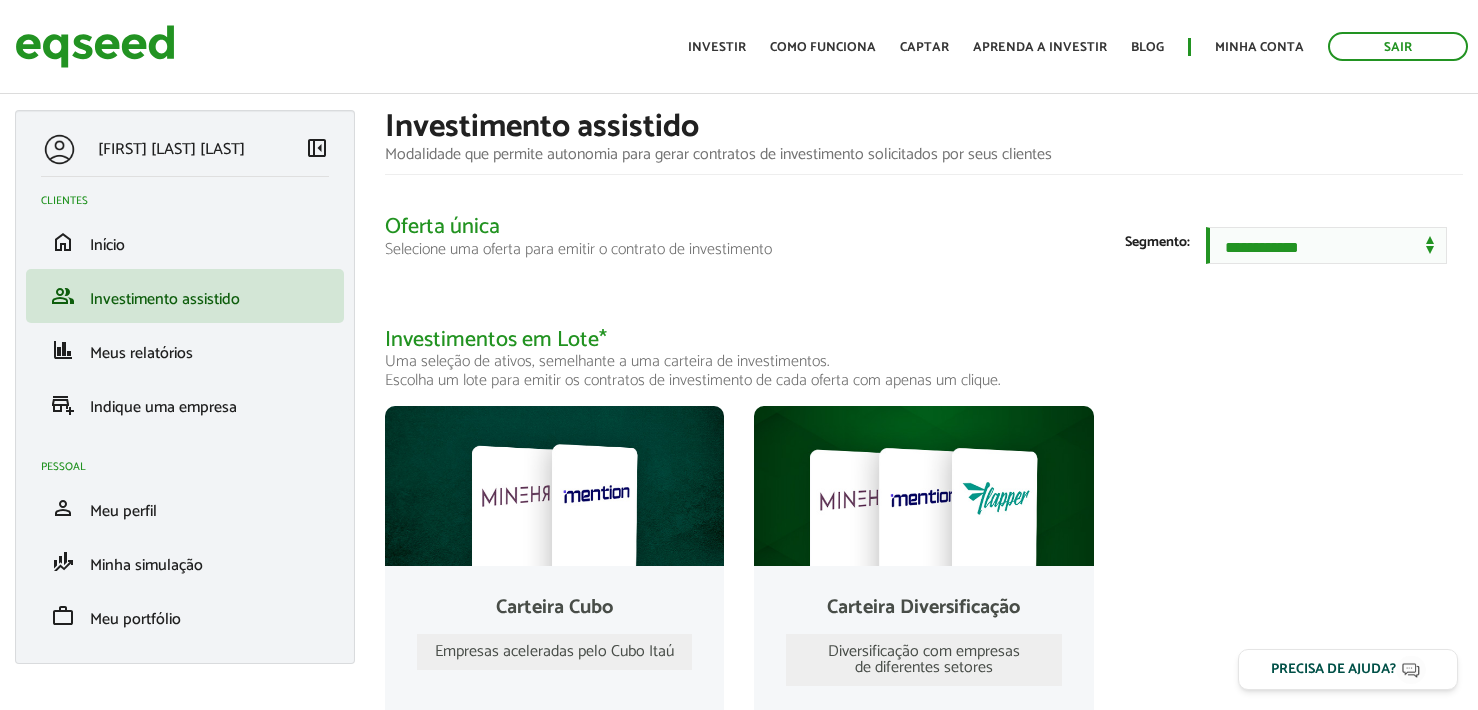 scroll, scrollTop: 0, scrollLeft: 0, axis: both 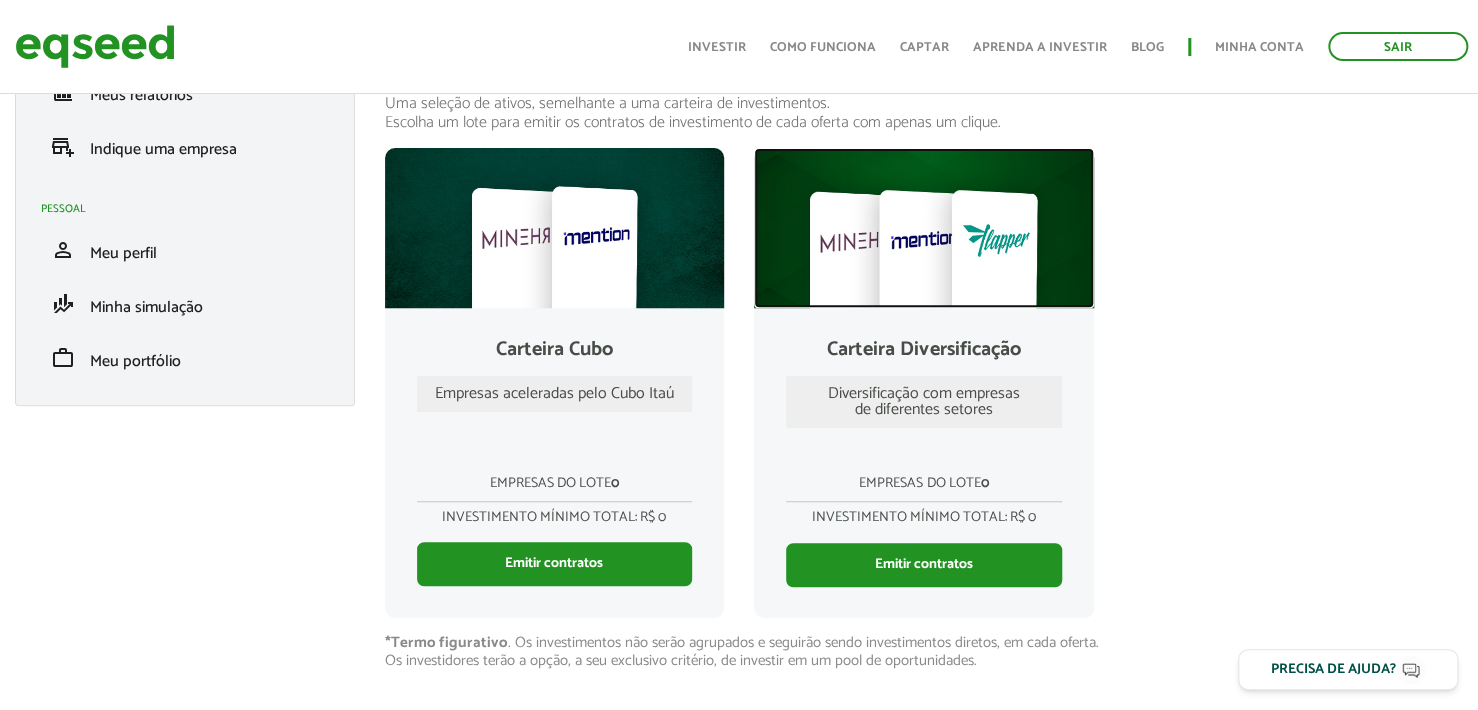 click at bounding box center [924, 228] 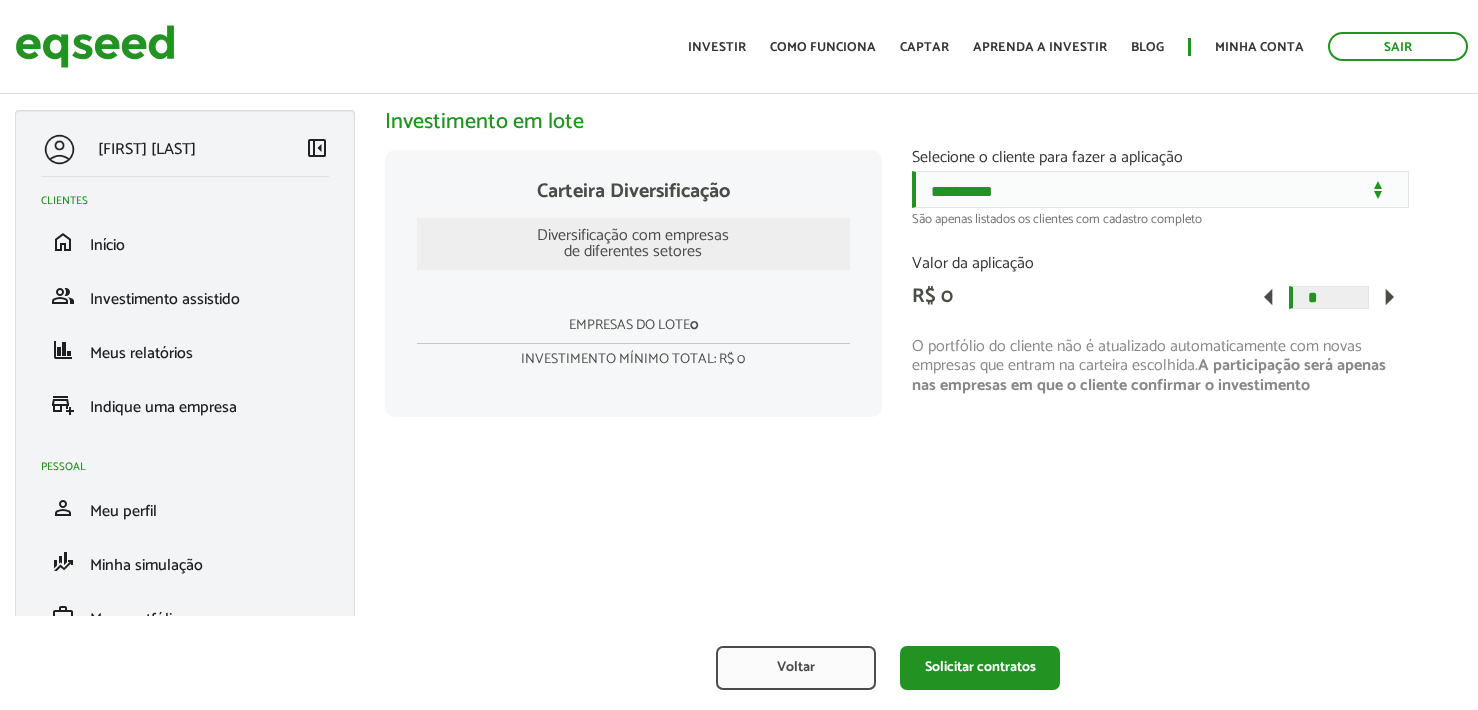 scroll, scrollTop: 0, scrollLeft: 0, axis: both 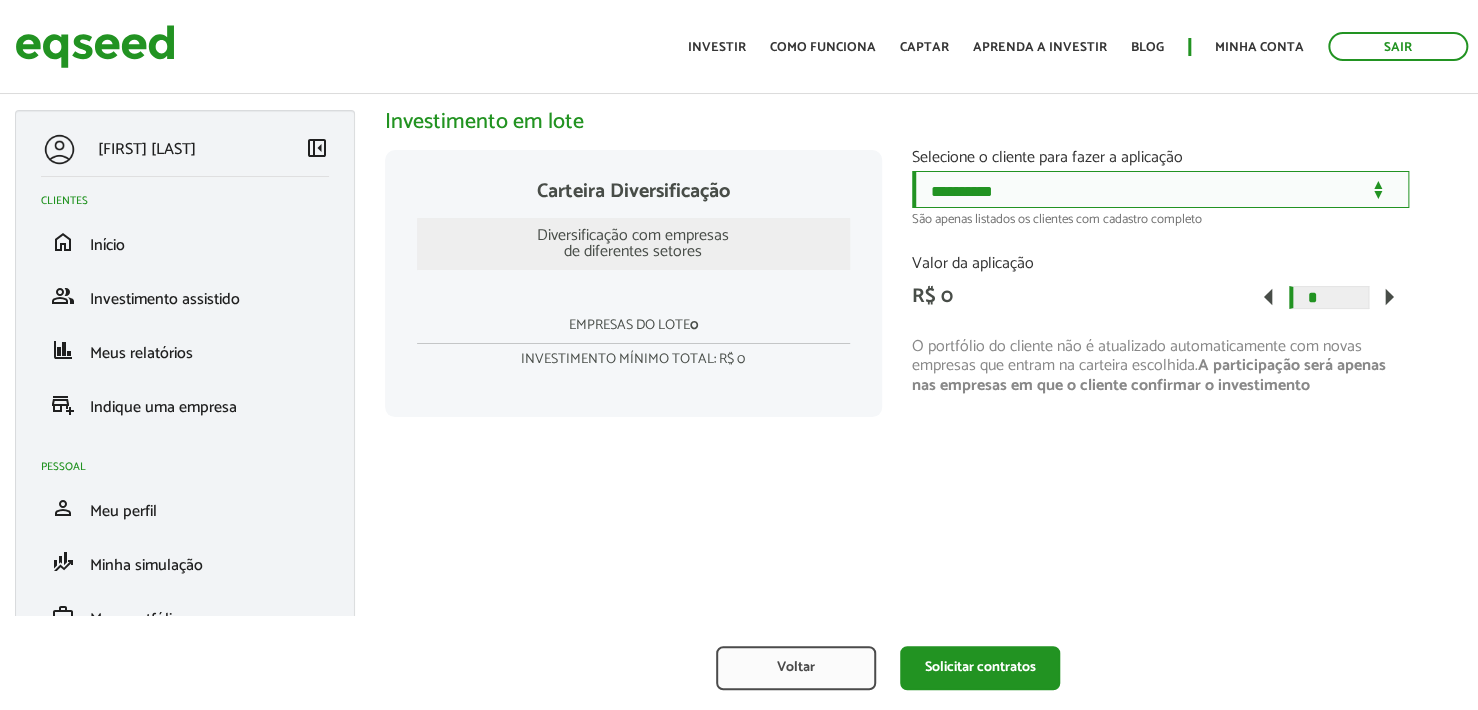 click on "**********" at bounding box center [1160, 189] 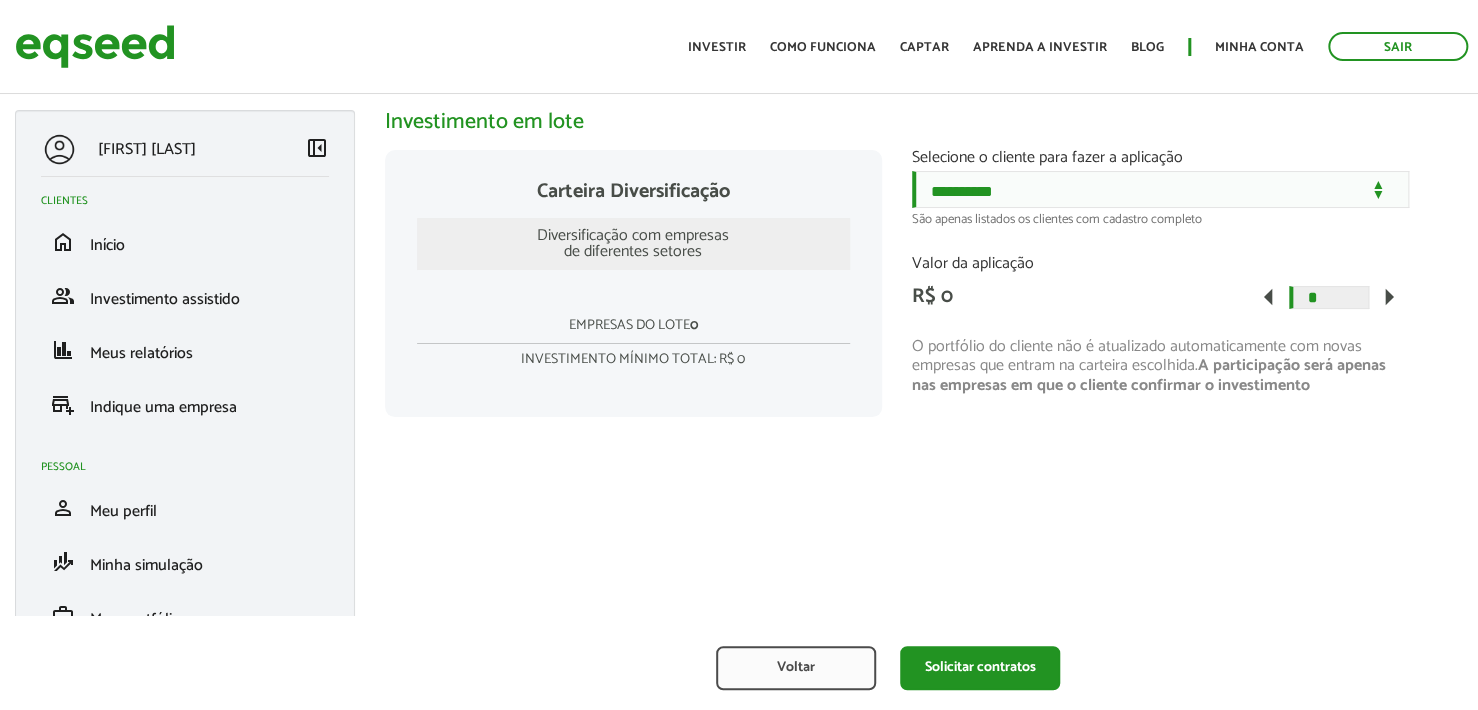 click on "arrow_right" at bounding box center (1389, 297) 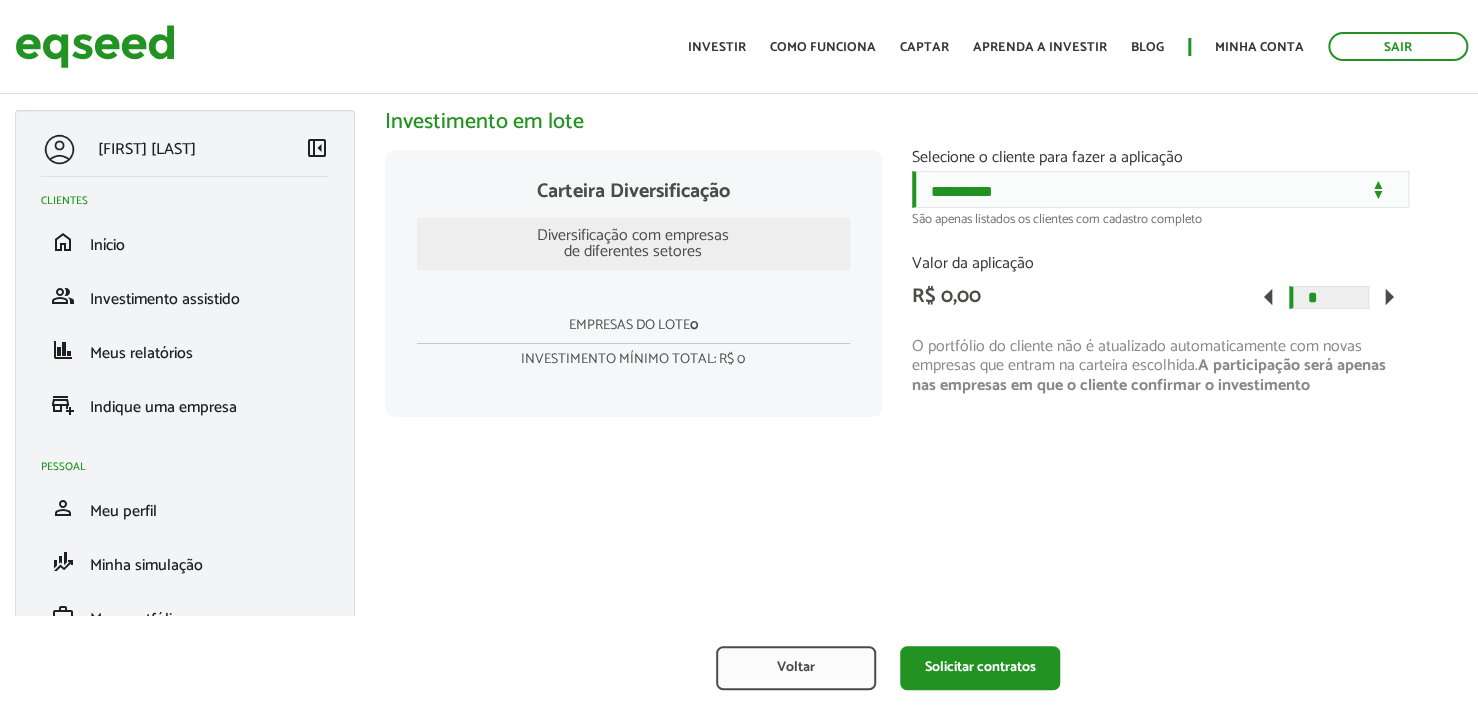 click on "arrow_right" at bounding box center [1389, 297] 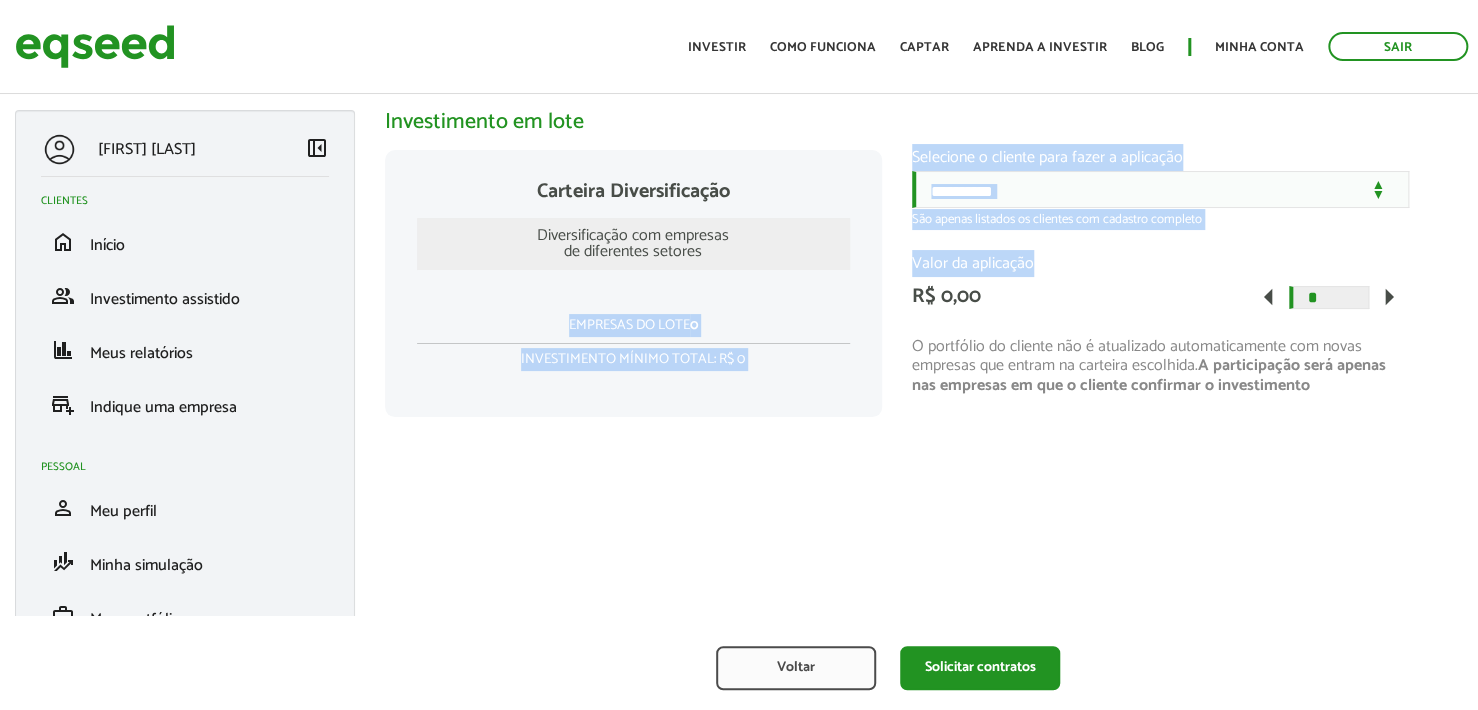 drag, startPoint x: 1049, startPoint y: 286, endPoint x: 698, endPoint y: 314, distance: 352.11505 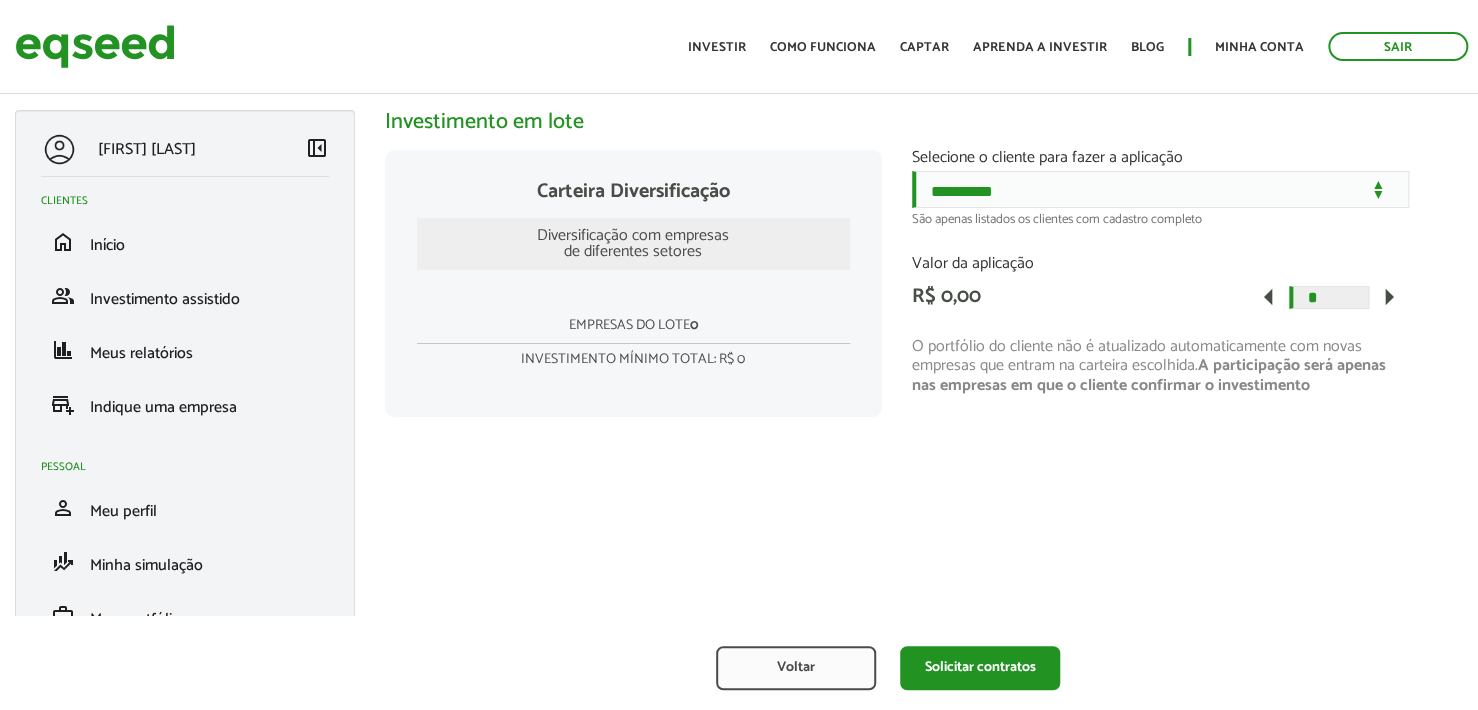click on "R$ 0,00" at bounding box center (1080, 297) 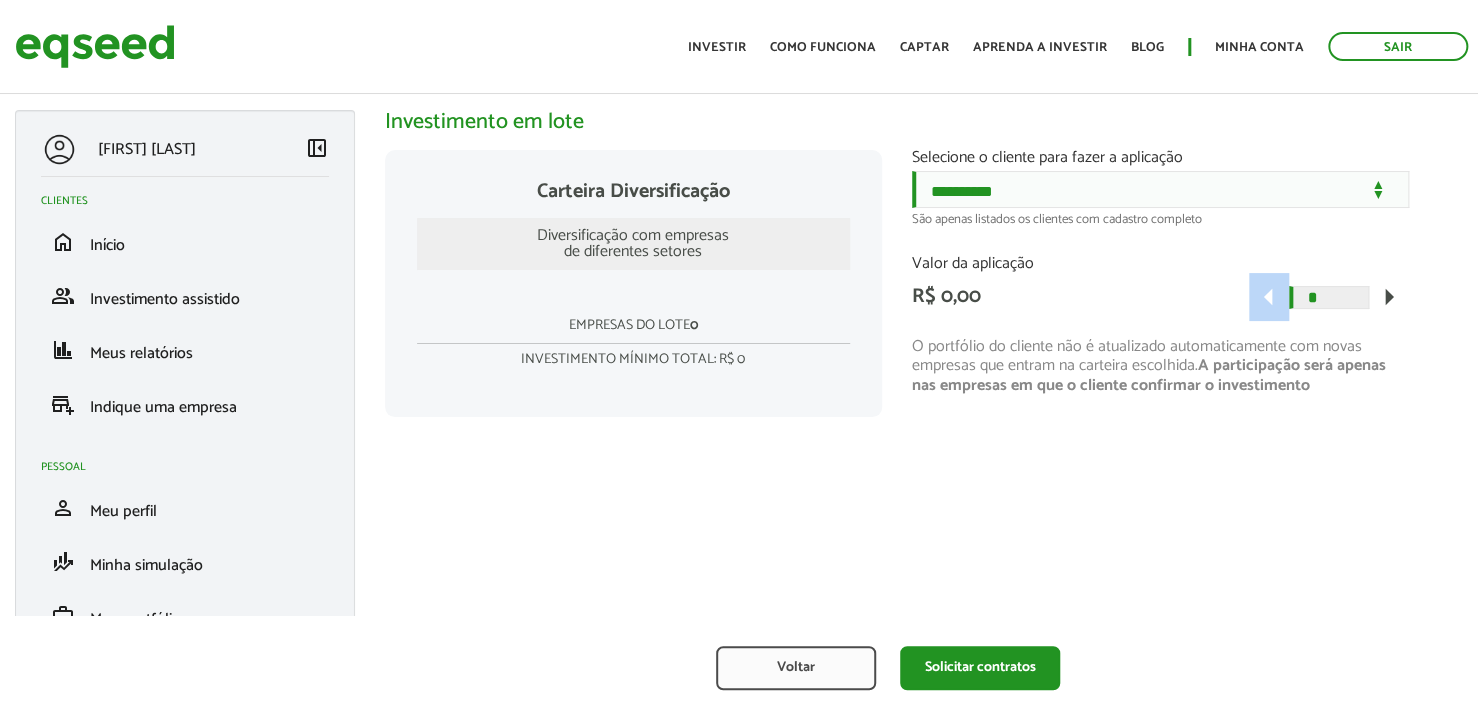 click on "arrow_left" at bounding box center (1269, 297) 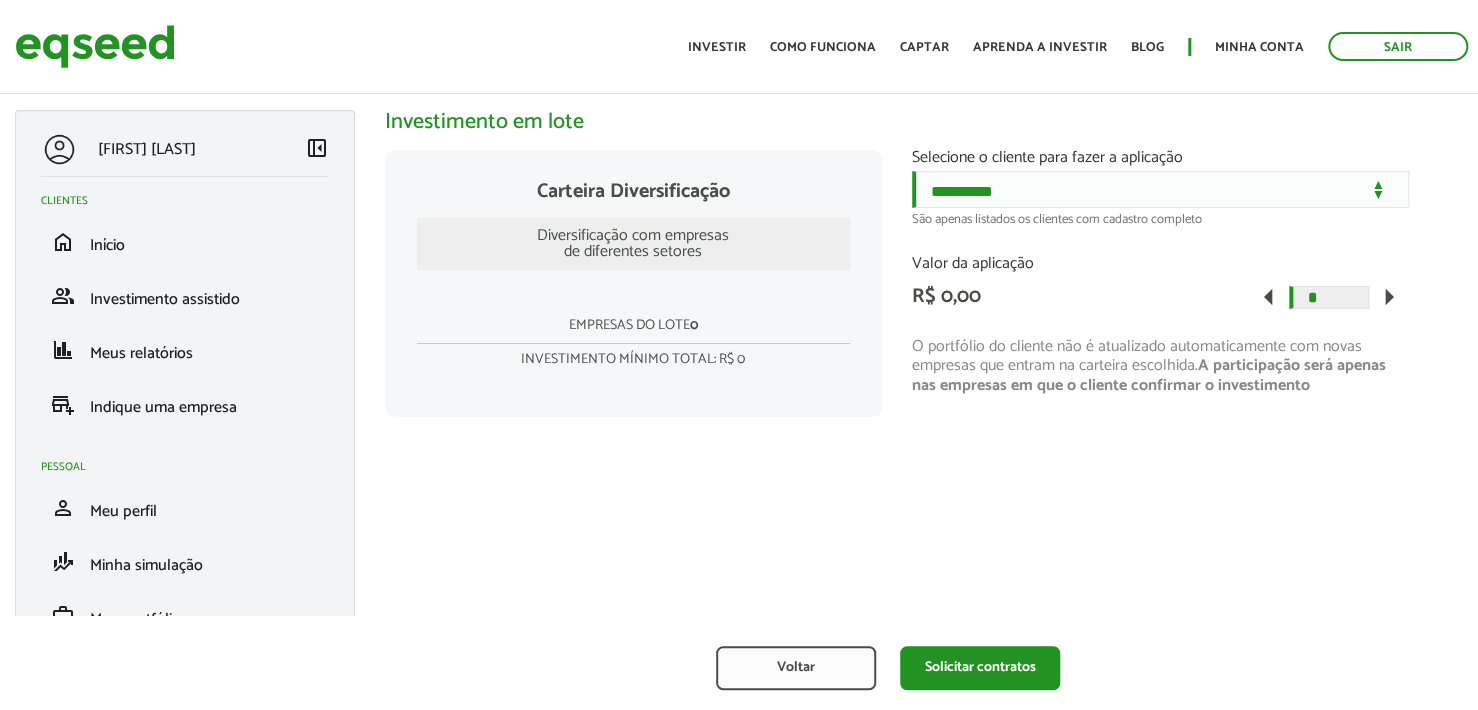 click on "arrow_left" at bounding box center (1269, 297) 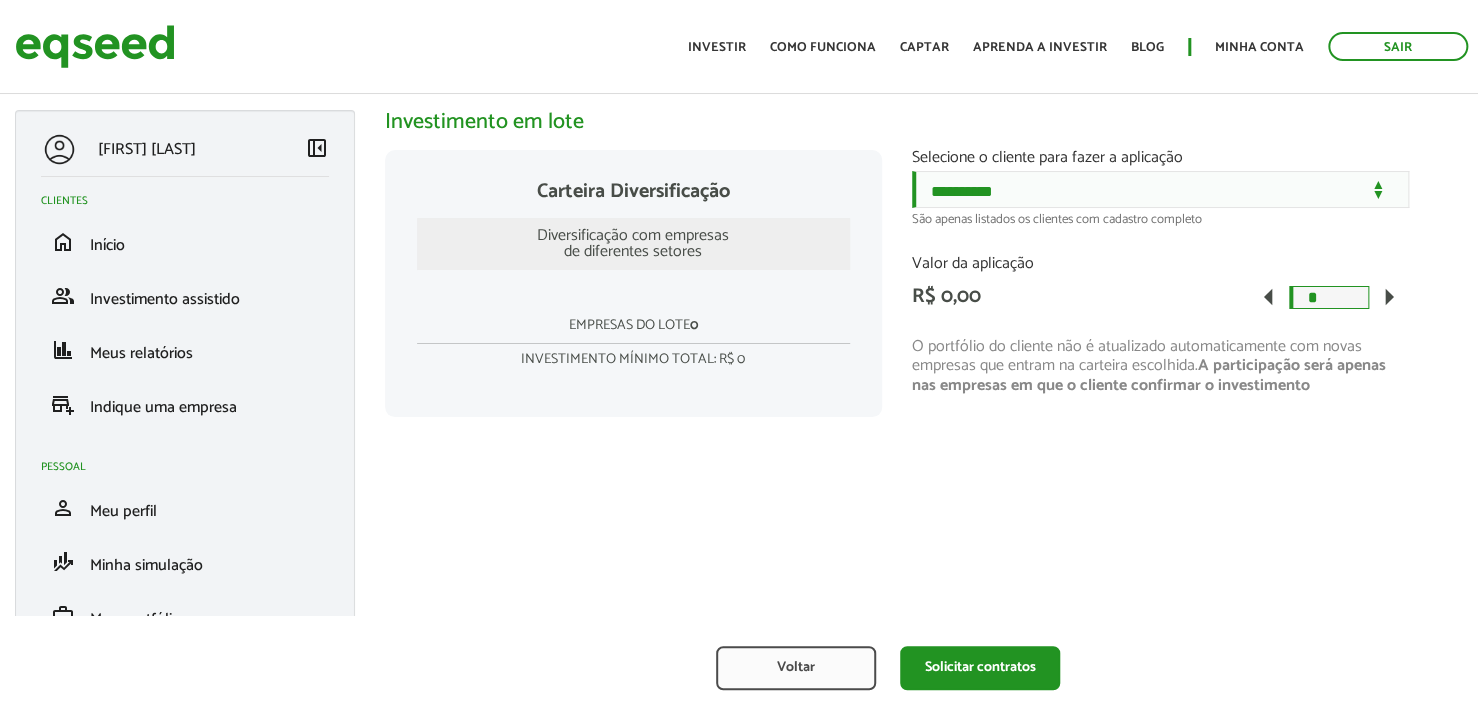 click on "*" at bounding box center (1329, 297) 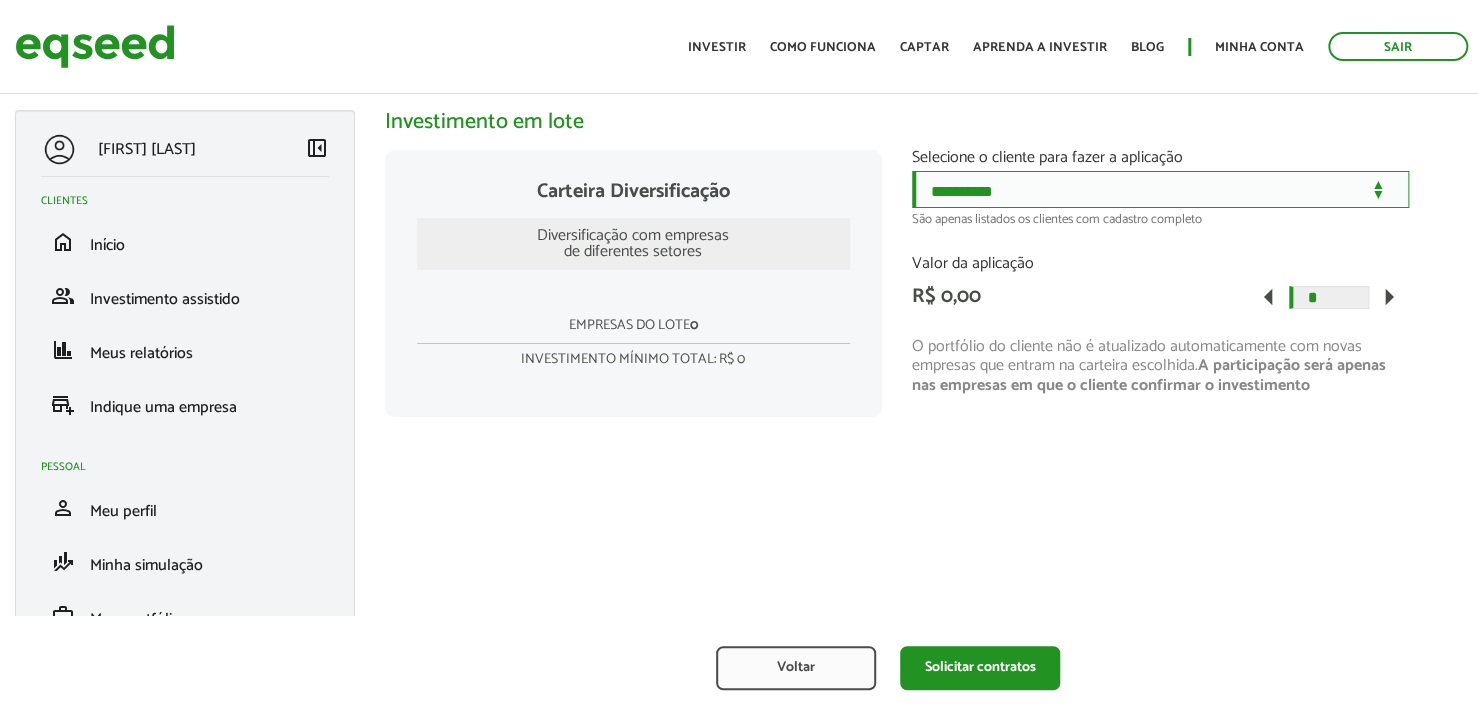 click on "**********" at bounding box center (1160, 189) 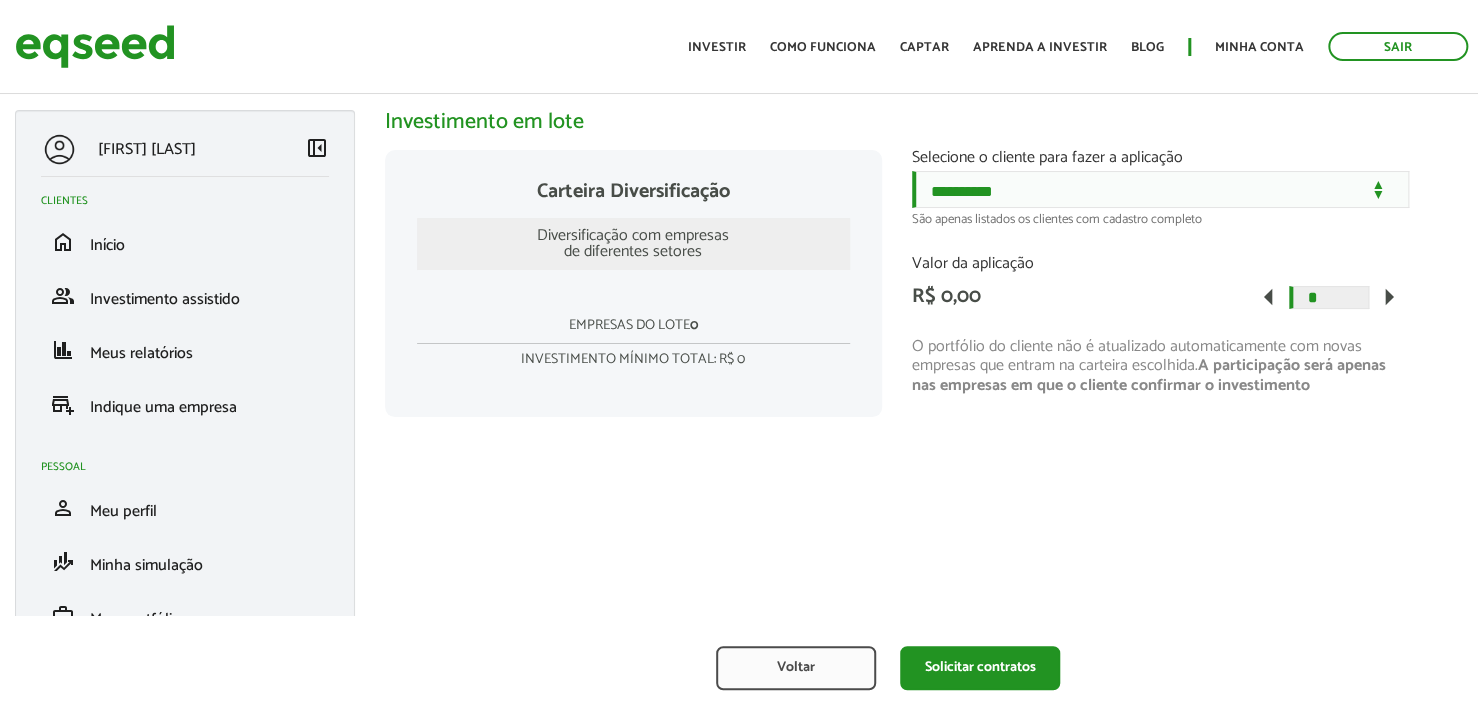 click on "Diversificação com empresas  de diferentes setores" at bounding box center (633, 244) 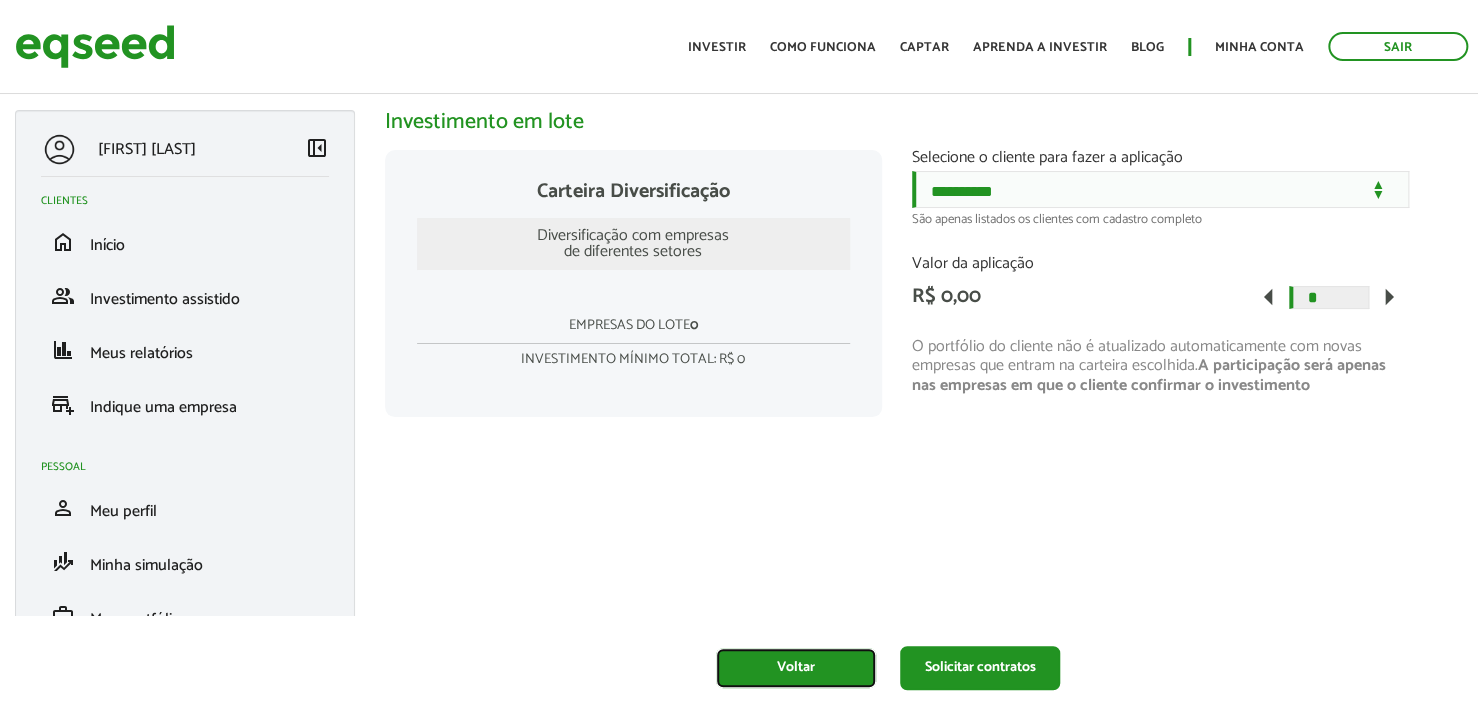 click on "Voltar" at bounding box center [796, 668] 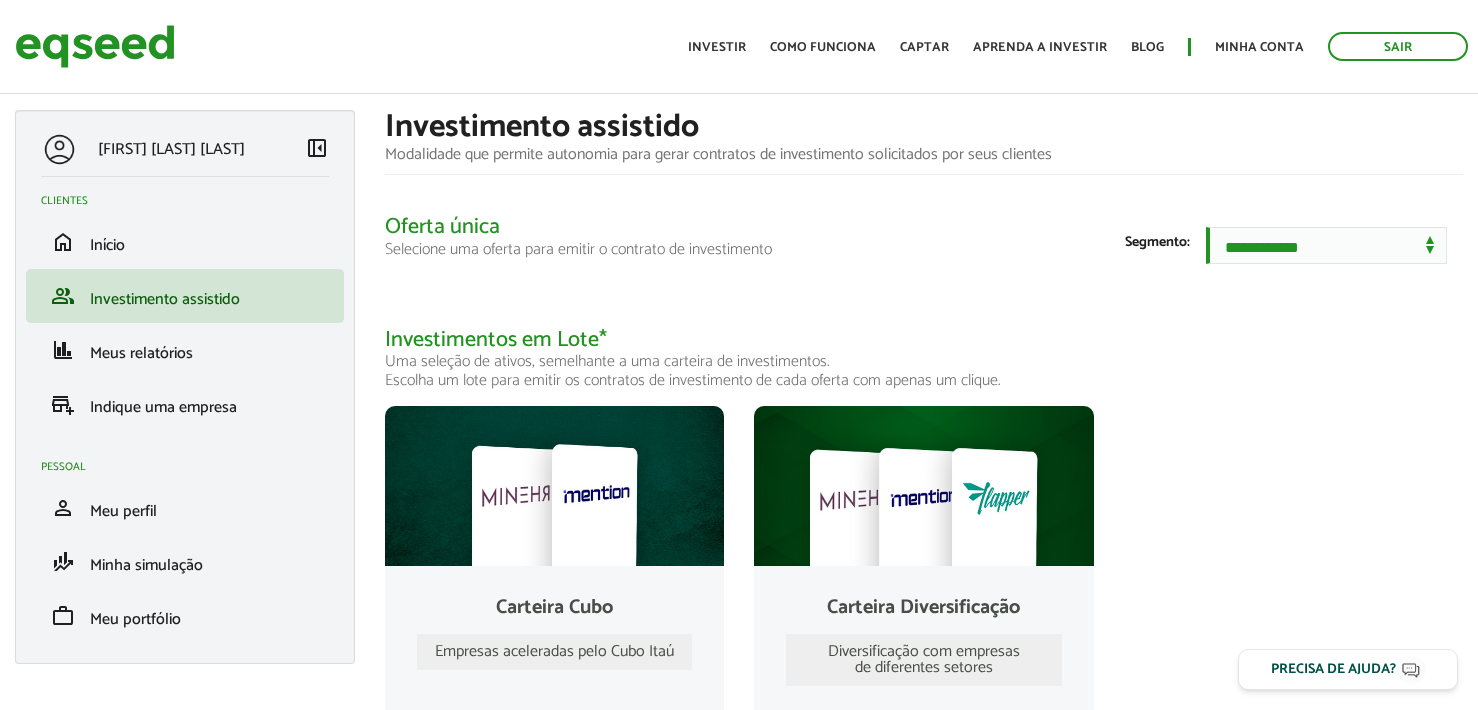 scroll, scrollTop: 0, scrollLeft: 0, axis: both 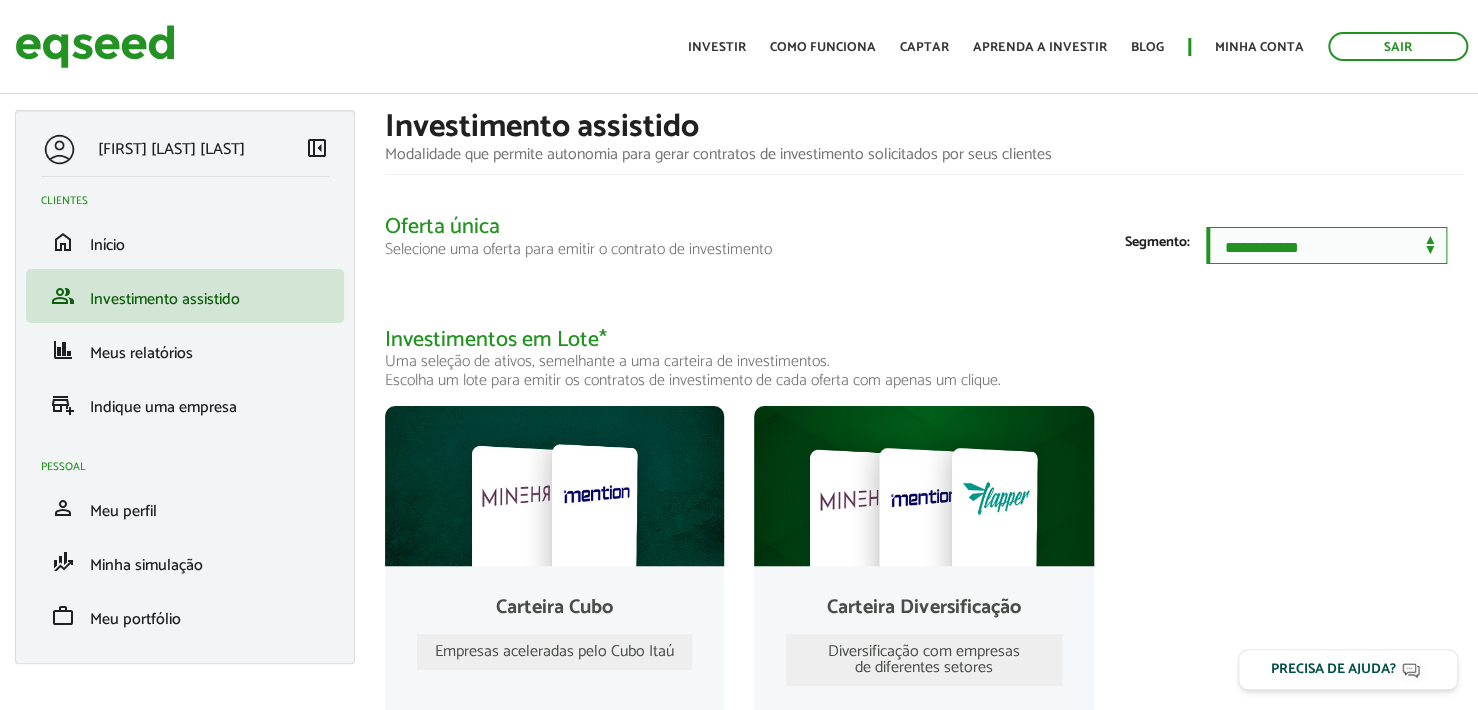 click on "**********" at bounding box center (1326, 245) 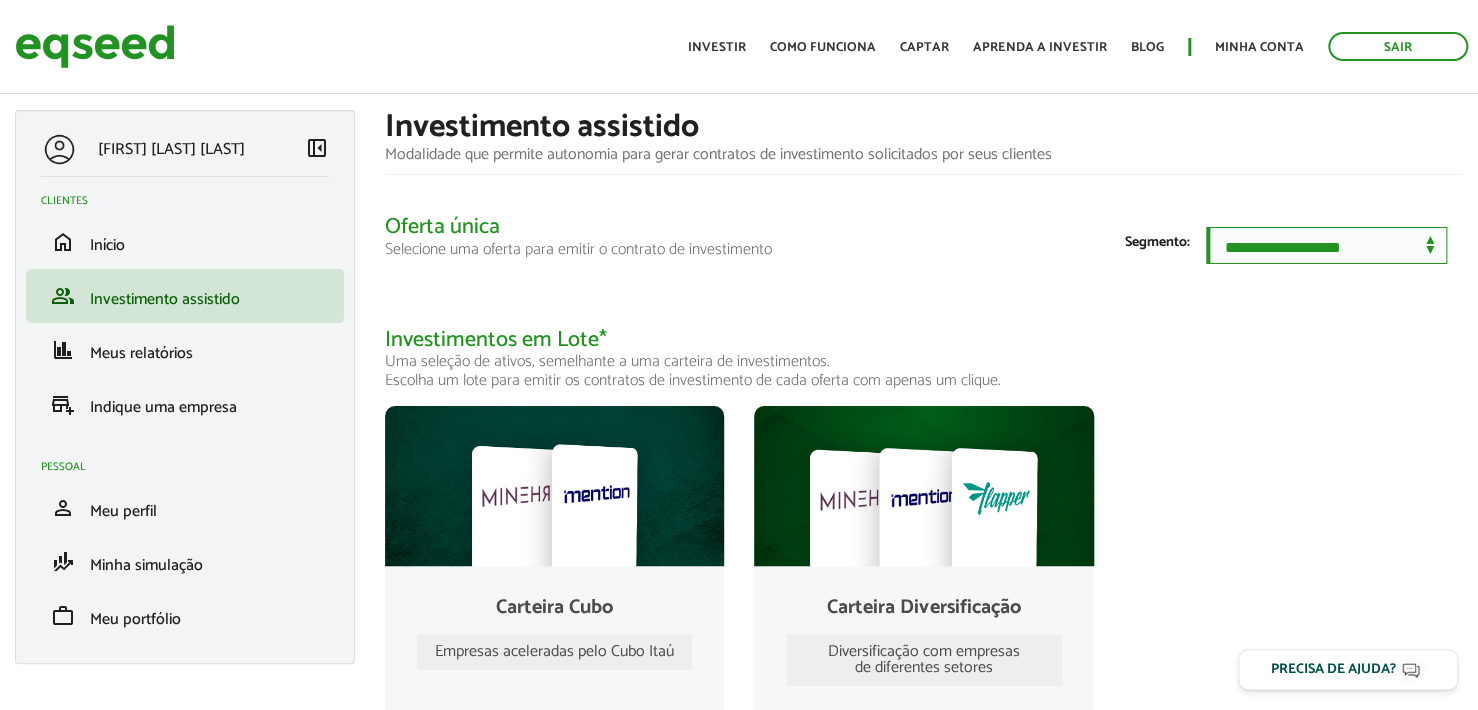 click on "**********" at bounding box center (1326, 245) 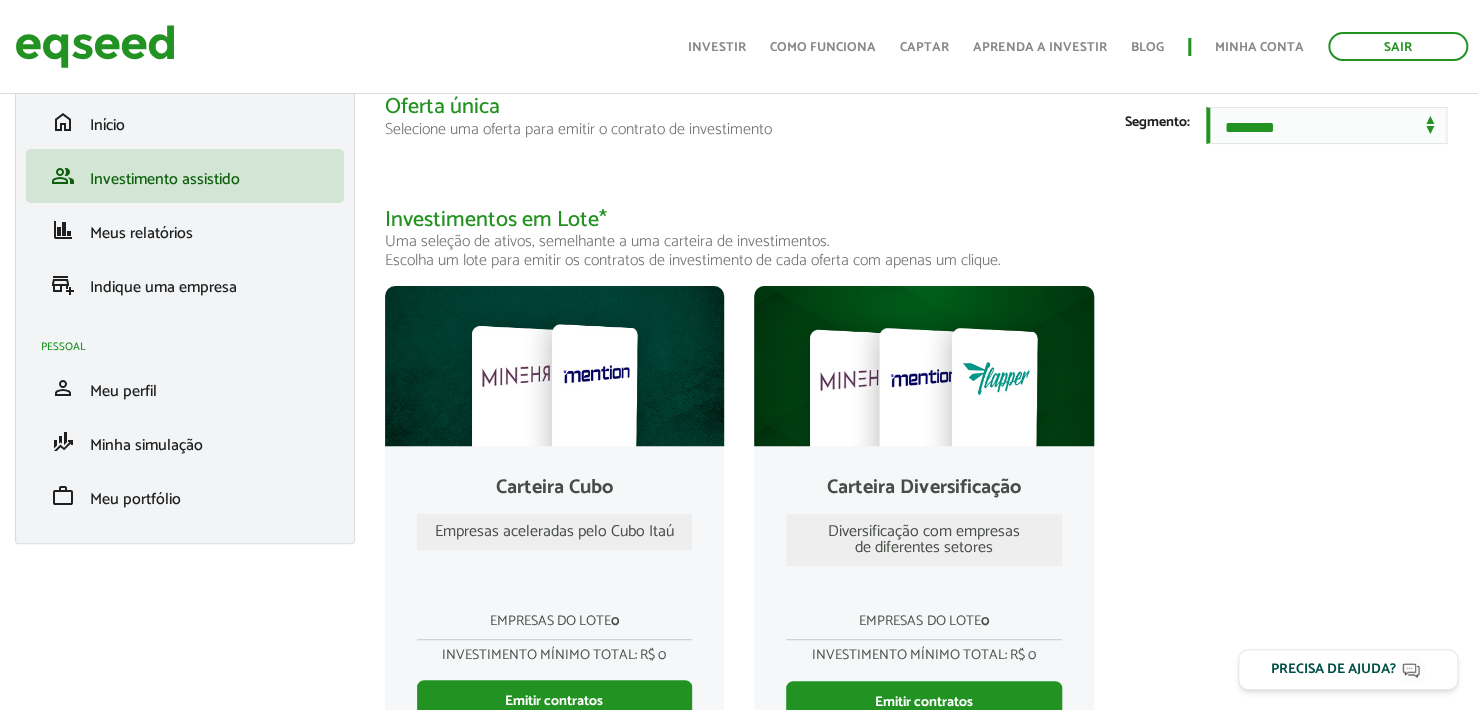 scroll, scrollTop: 0, scrollLeft: 0, axis: both 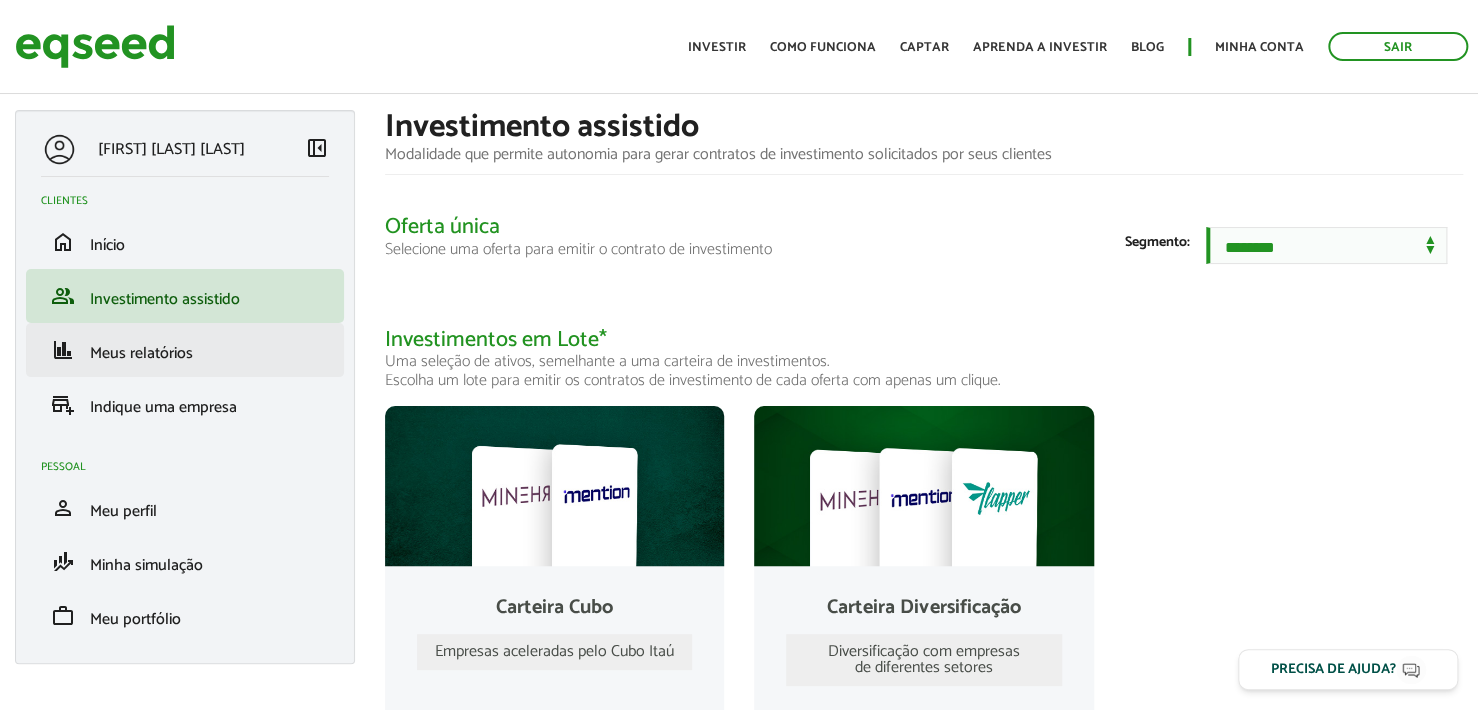 click on "finance Meus relatórios" at bounding box center (185, 350) 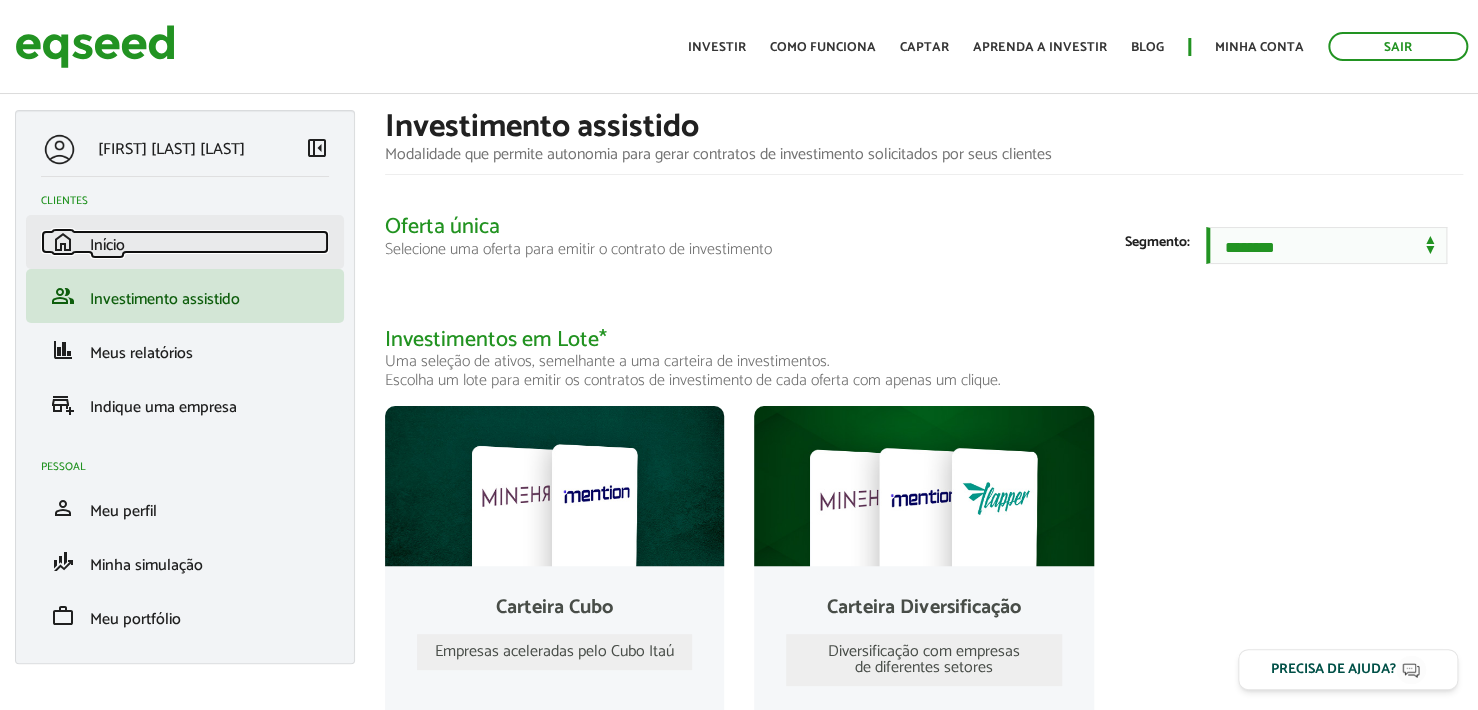 click on "Início" at bounding box center [107, 245] 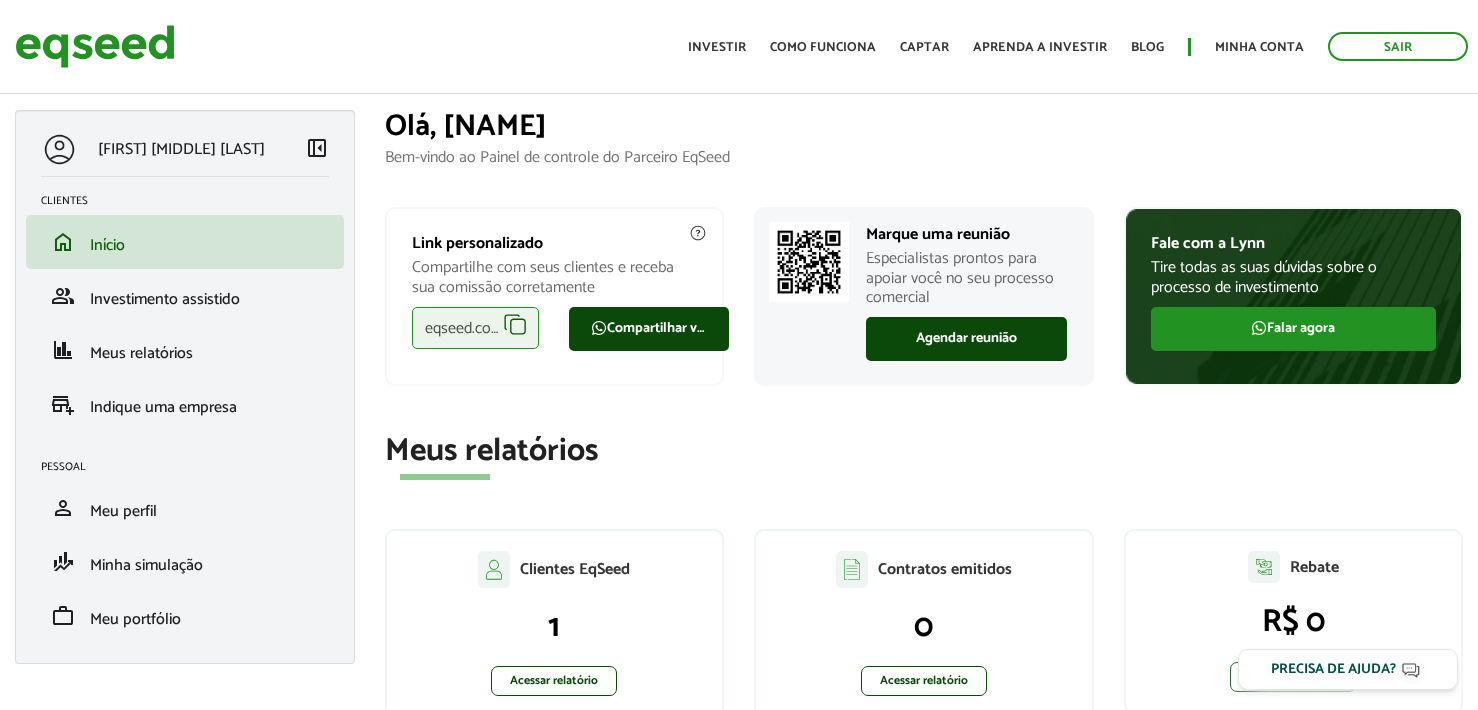 scroll, scrollTop: 0, scrollLeft: 0, axis: both 